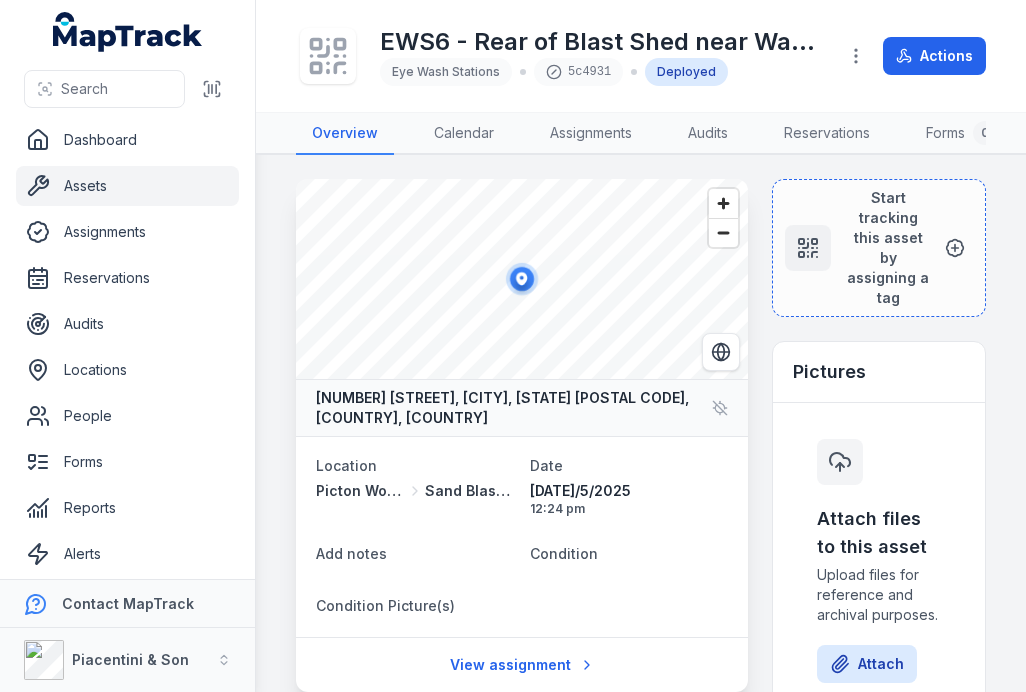 scroll, scrollTop: 0, scrollLeft: 0, axis: both 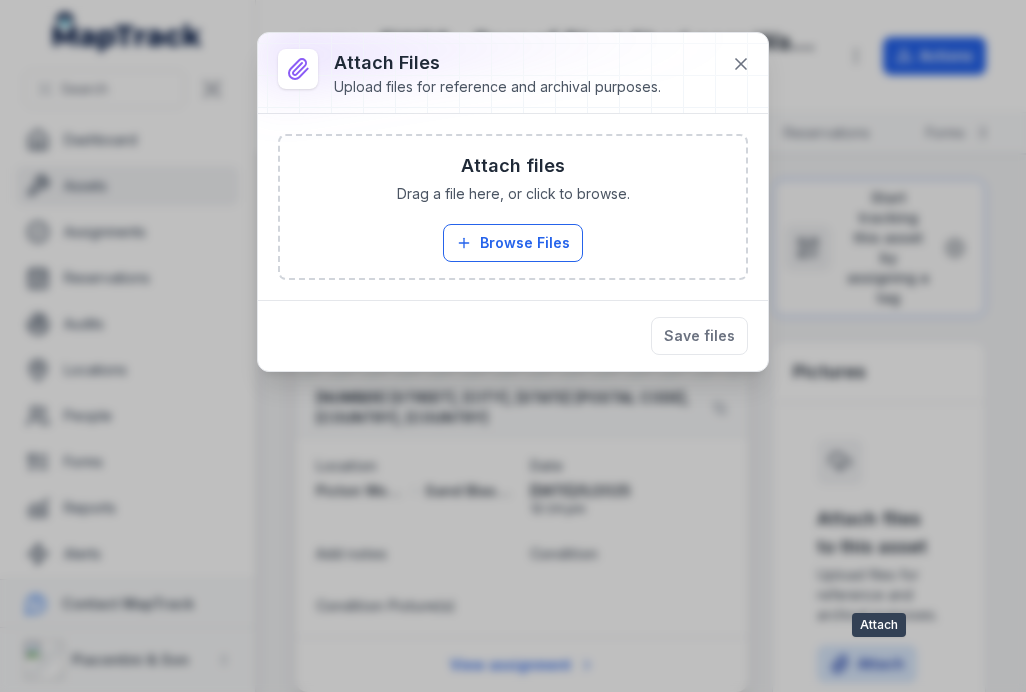 click on "Browse Files" at bounding box center [513, 243] 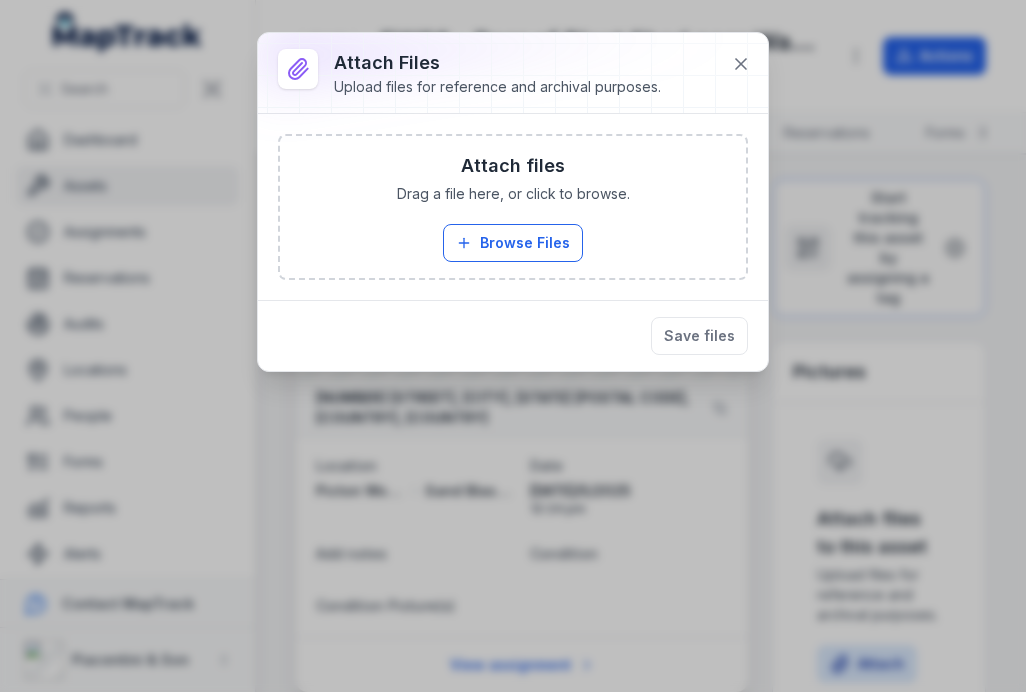 click at bounding box center (741, 64) 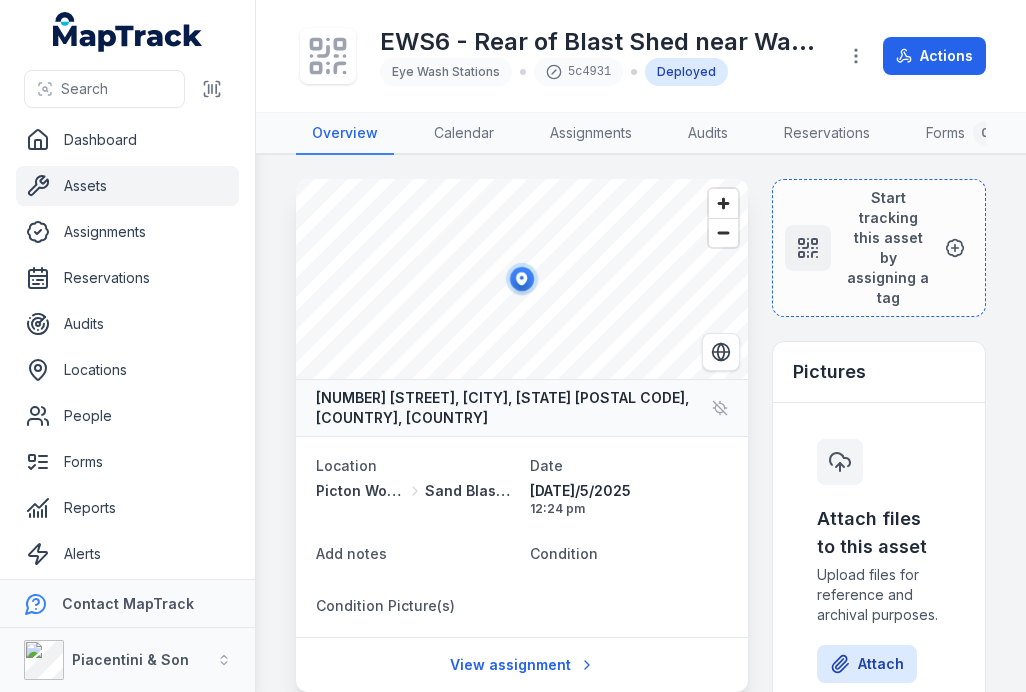 scroll, scrollTop: 0, scrollLeft: 0, axis: both 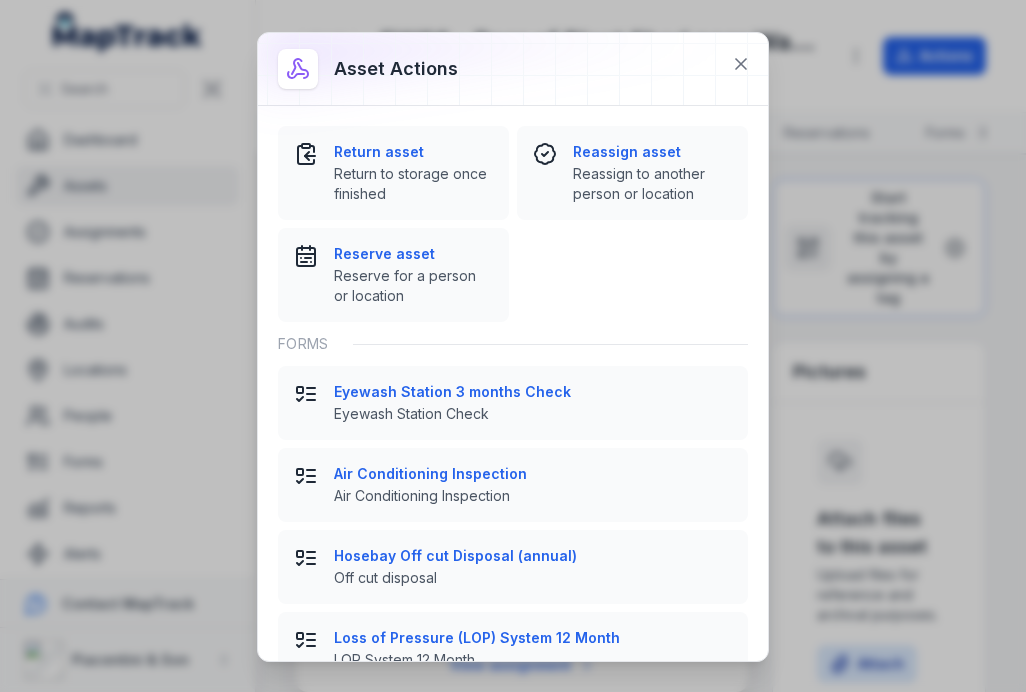 click on "Eyewash Station 3 months Check" at bounding box center [533, 392] 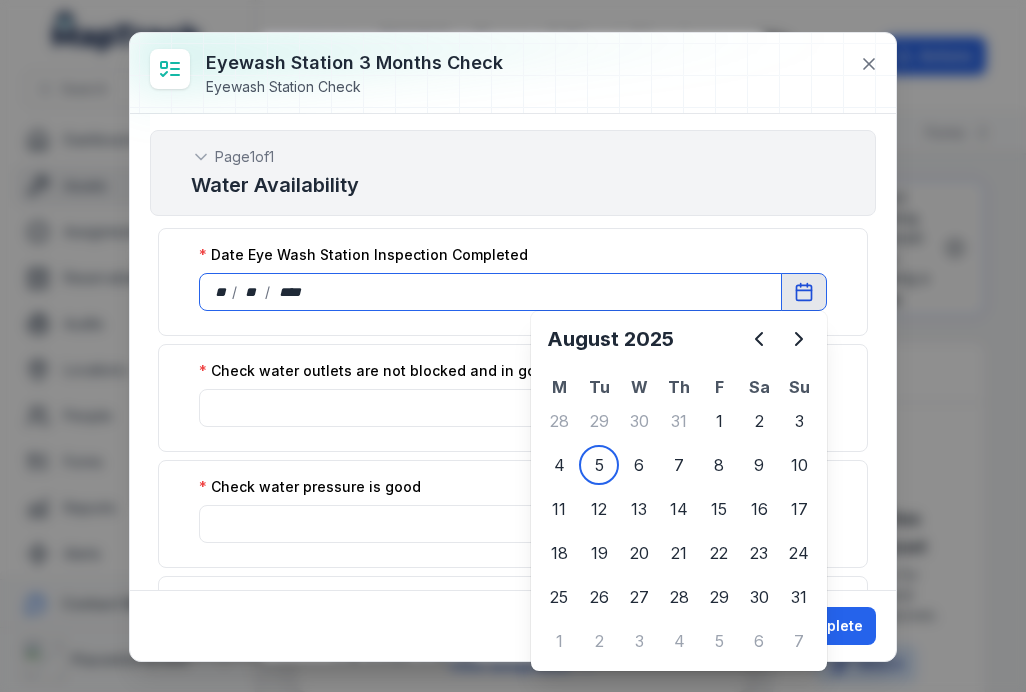 click on "Check water pressure is good" at bounding box center [513, 514] 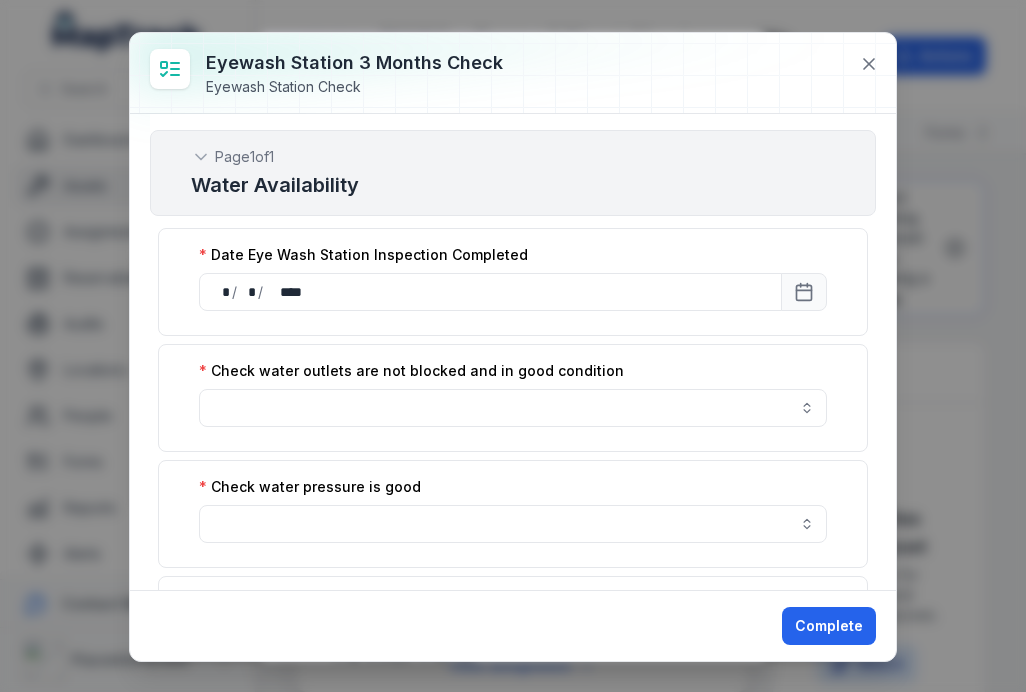 click at bounding box center (513, 408) 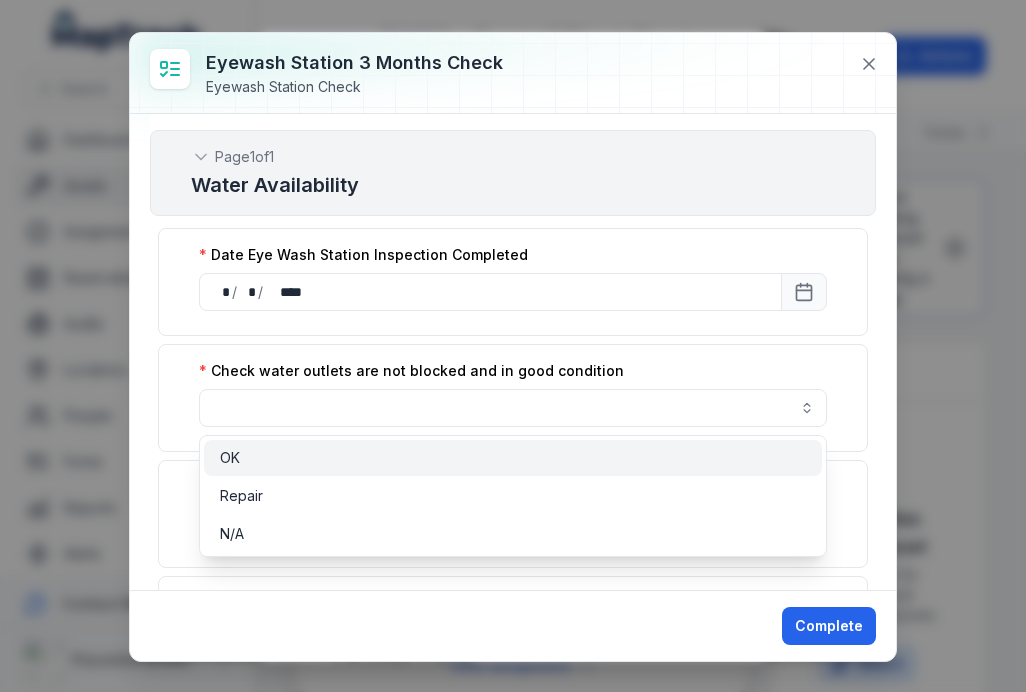 click on "OK" at bounding box center (513, 458) 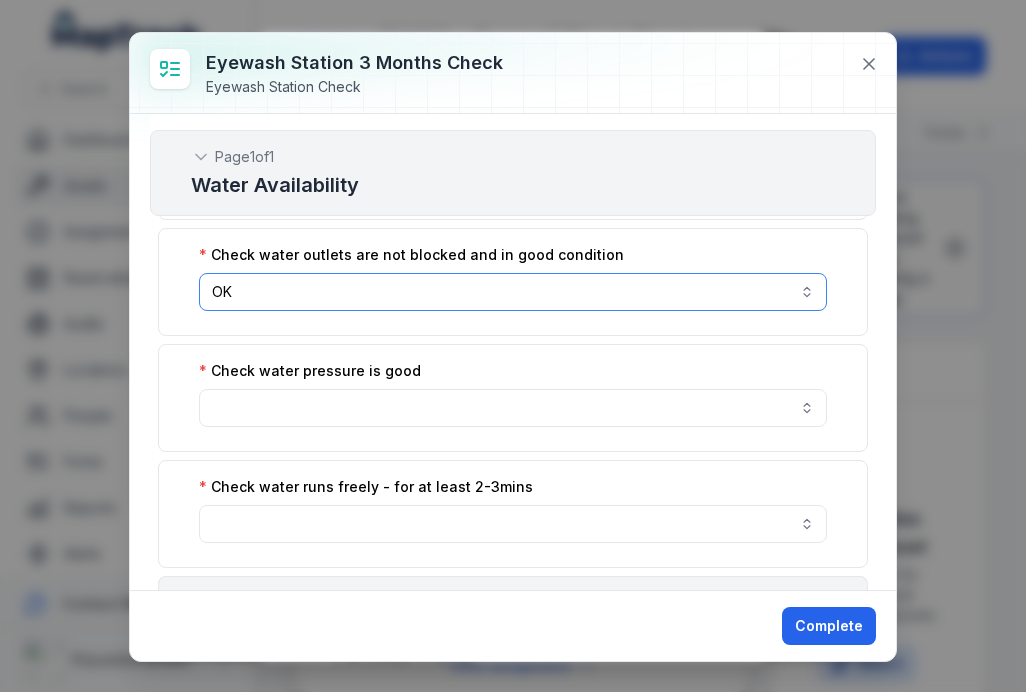scroll, scrollTop: 120, scrollLeft: 0, axis: vertical 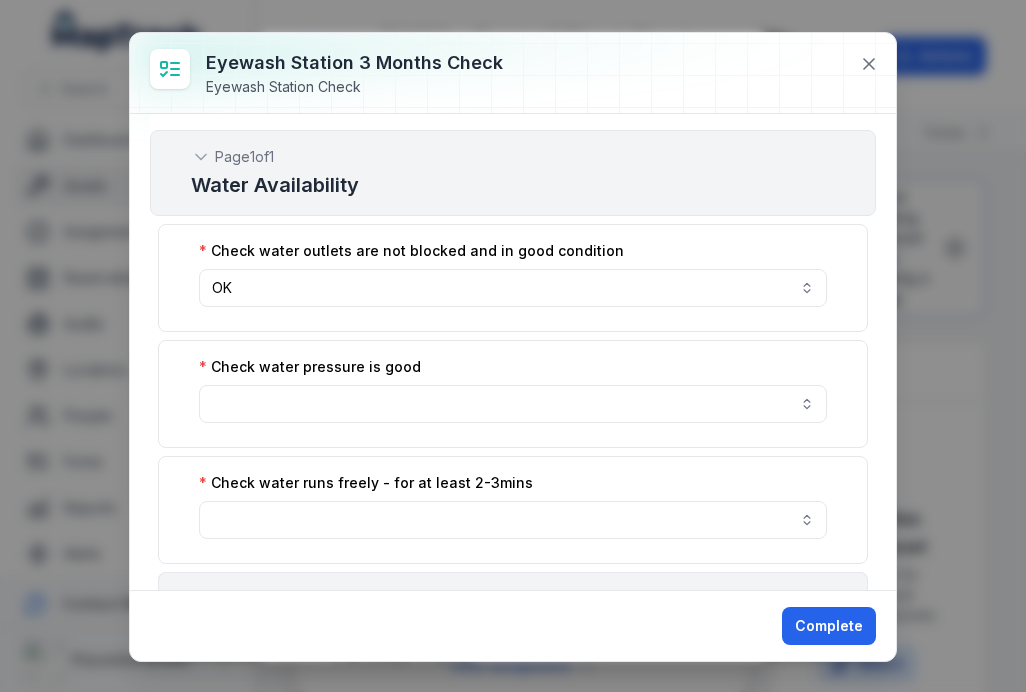 click at bounding box center (513, 404) 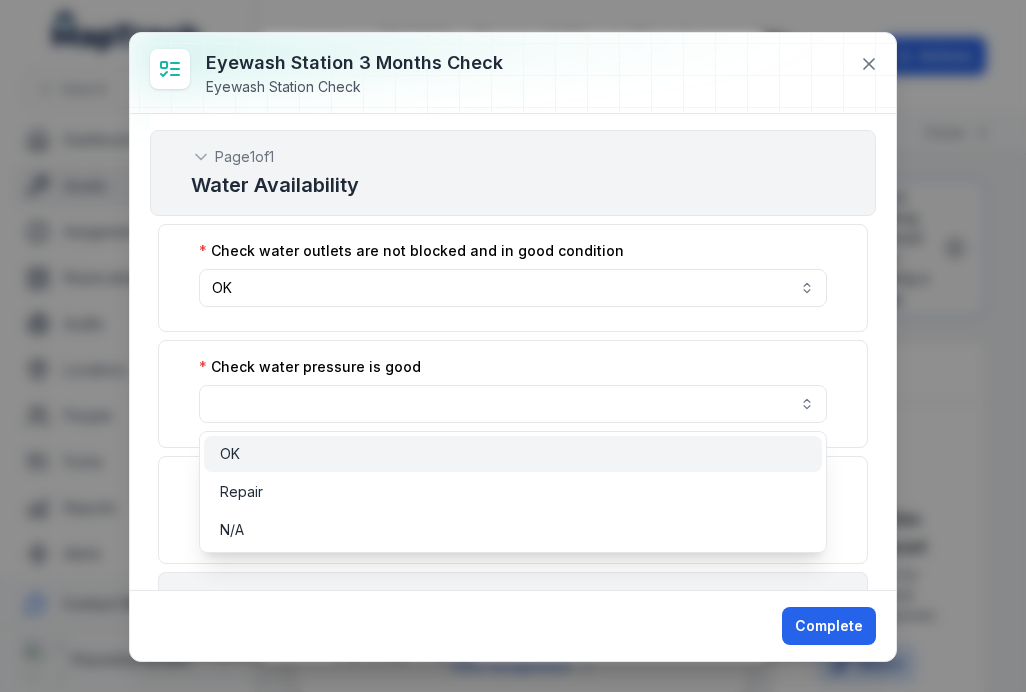 click on "OK" at bounding box center (513, 454) 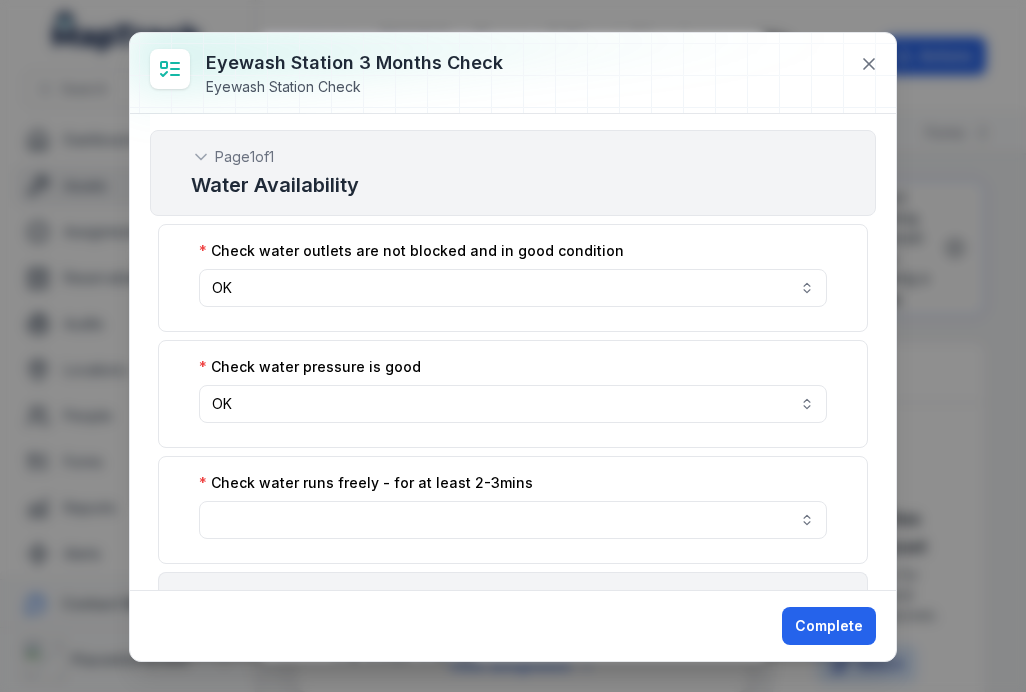 click on "Check water runs freely - for at least 2-3mins" at bounding box center [513, 510] 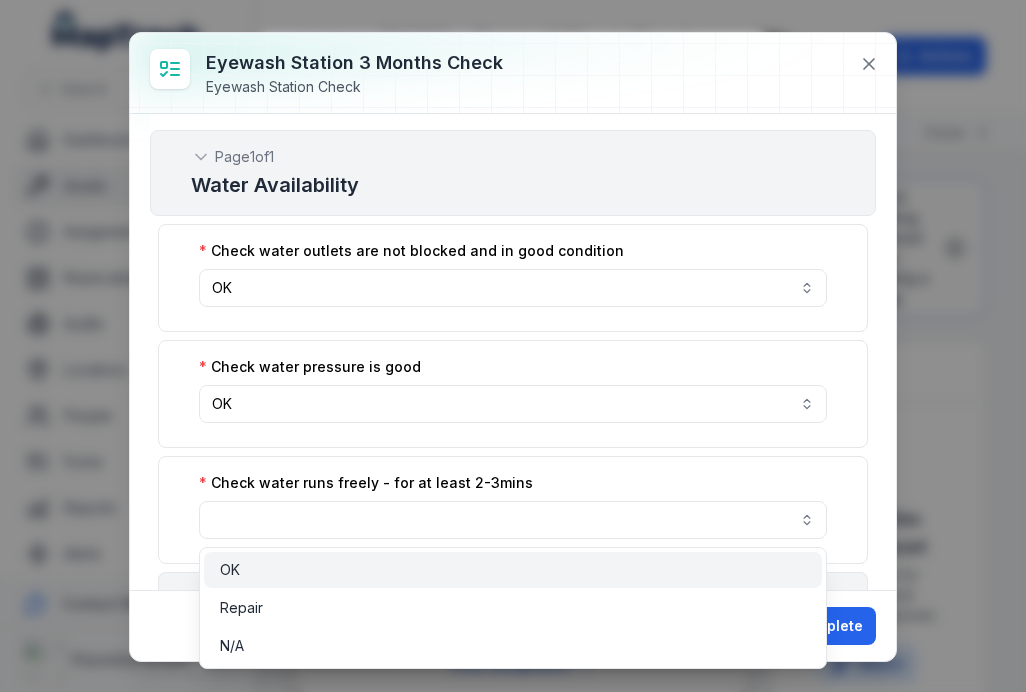 click on "OK" at bounding box center [513, 570] 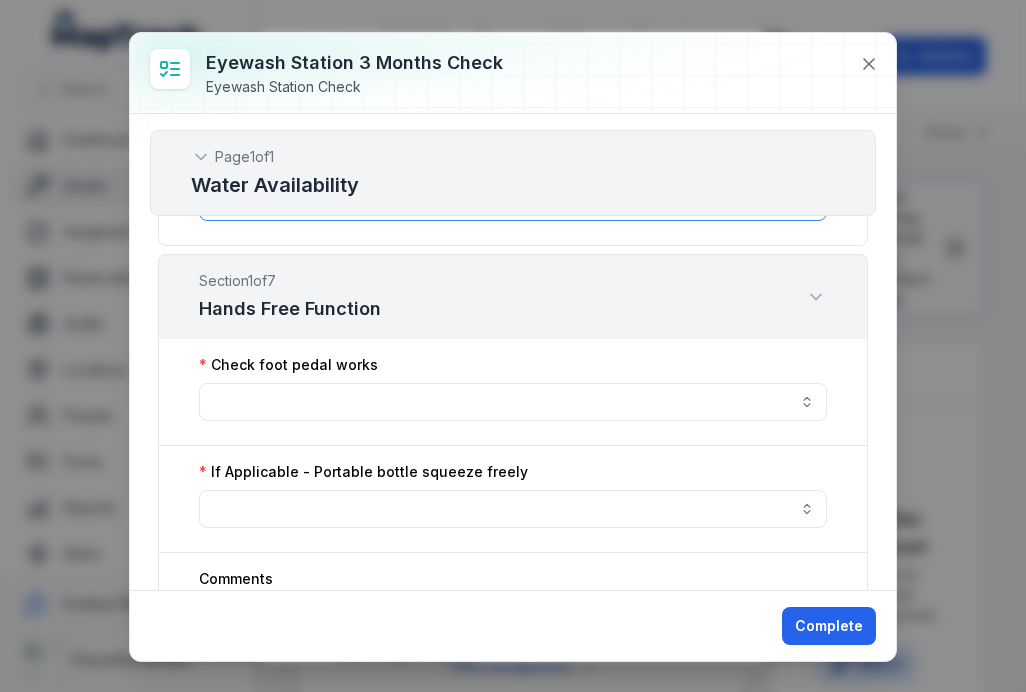 scroll, scrollTop: 462, scrollLeft: 0, axis: vertical 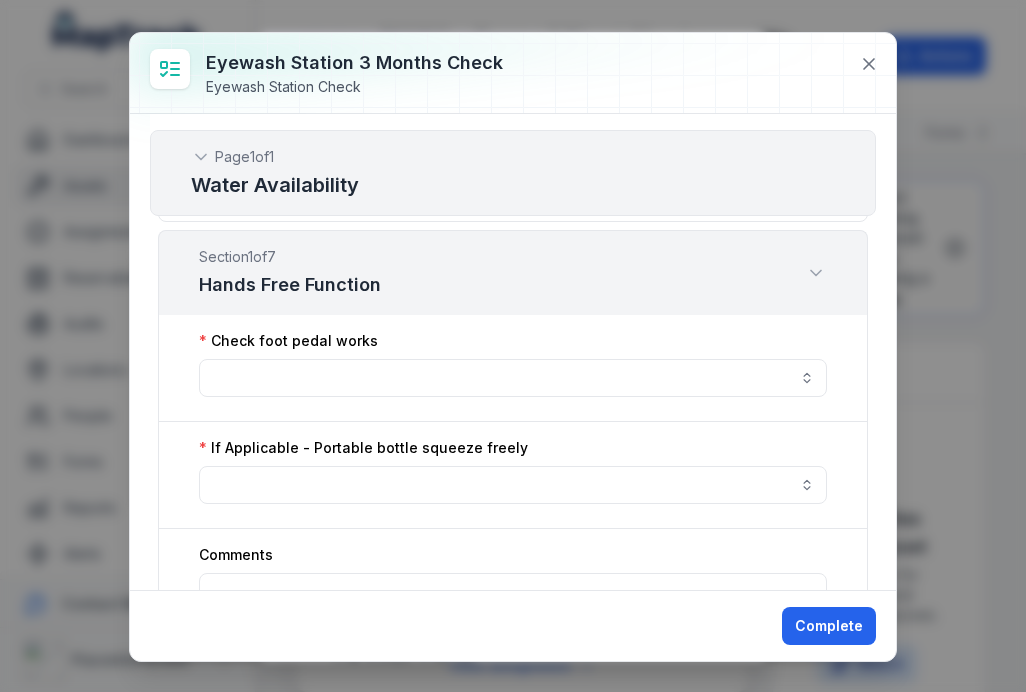 click at bounding box center (513, 378) 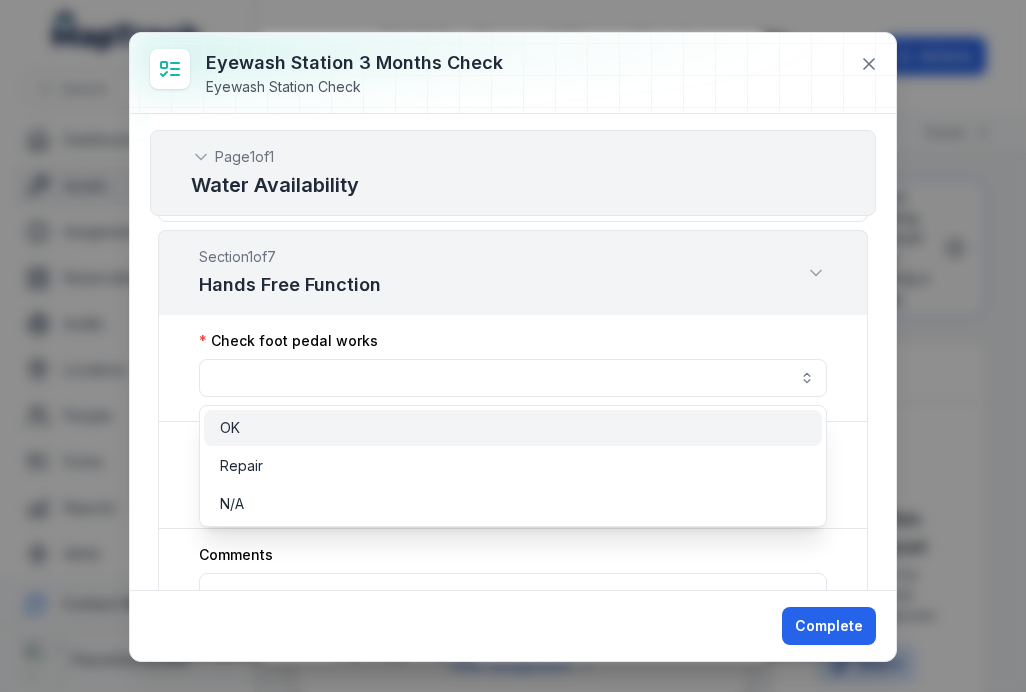 click on "OK" at bounding box center [513, 428] 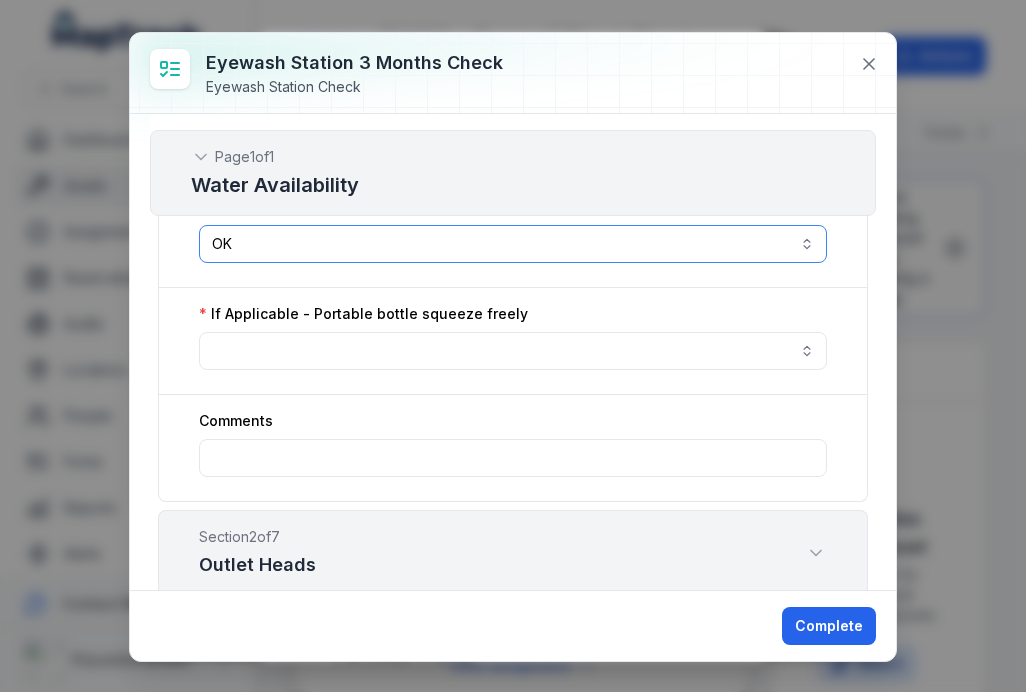 scroll, scrollTop: 615, scrollLeft: 0, axis: vertical 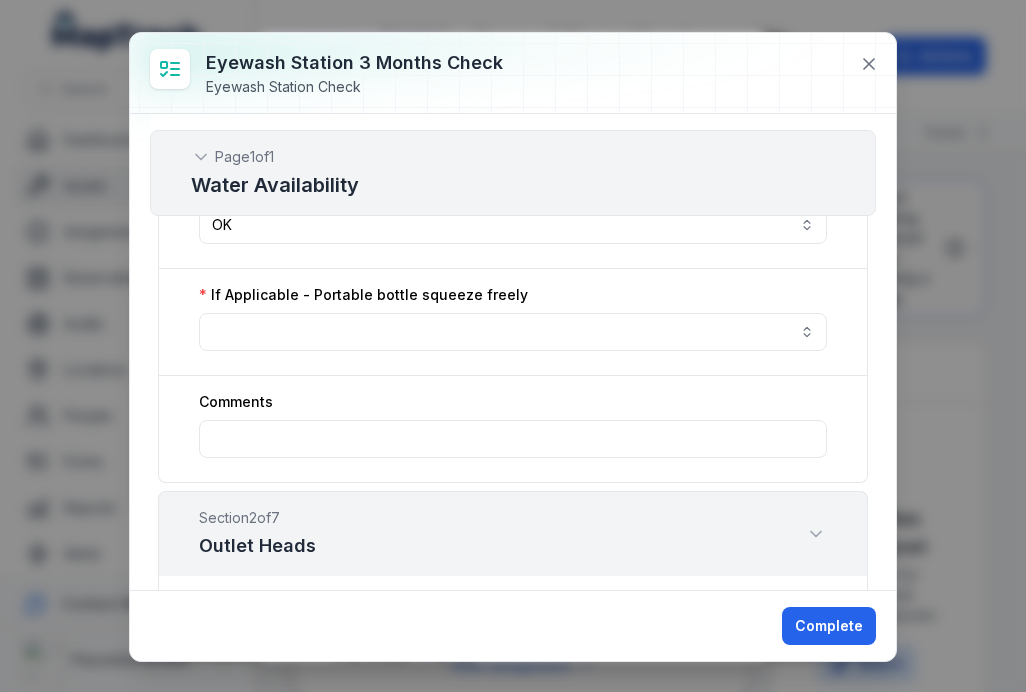click at bounding box center [513, 332] 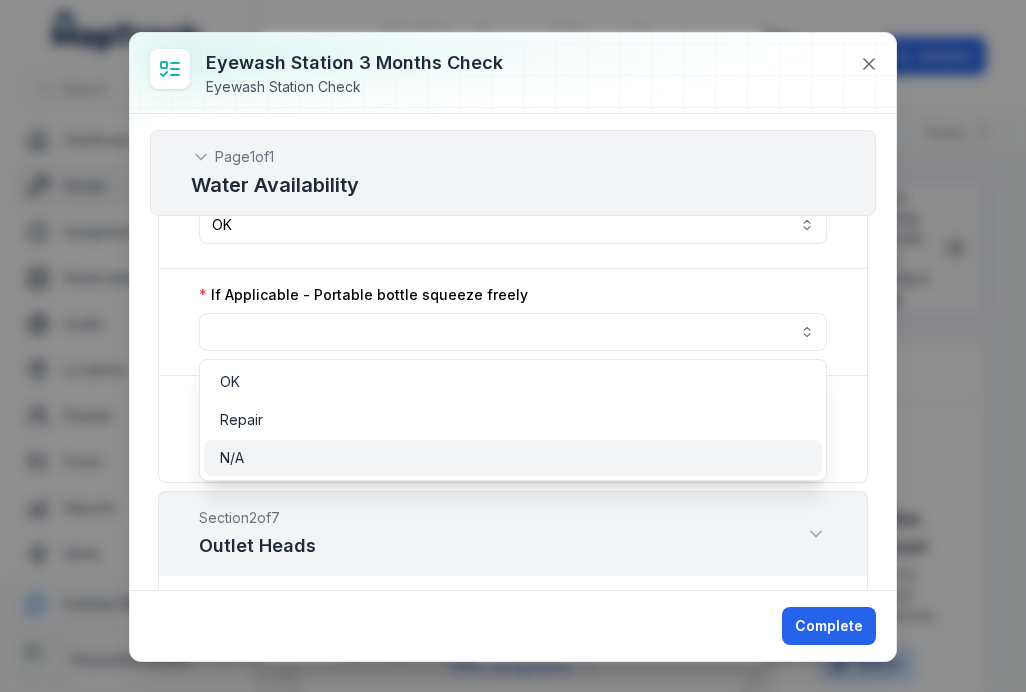 click on "N/A" at bounding box center (513, 458) 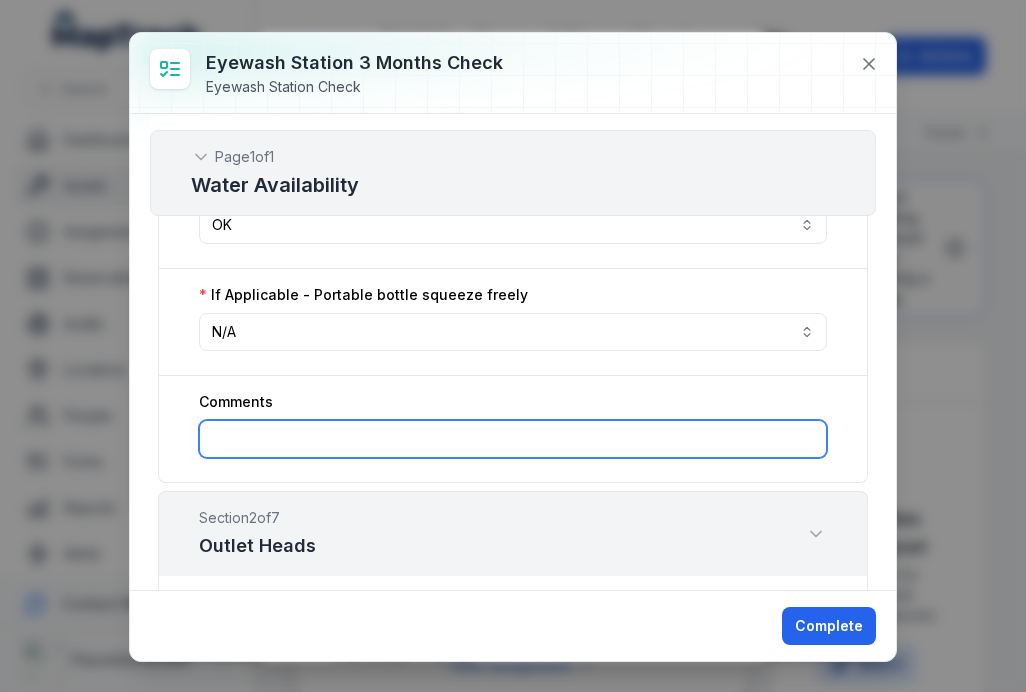 click at bounding box center (513, 439) 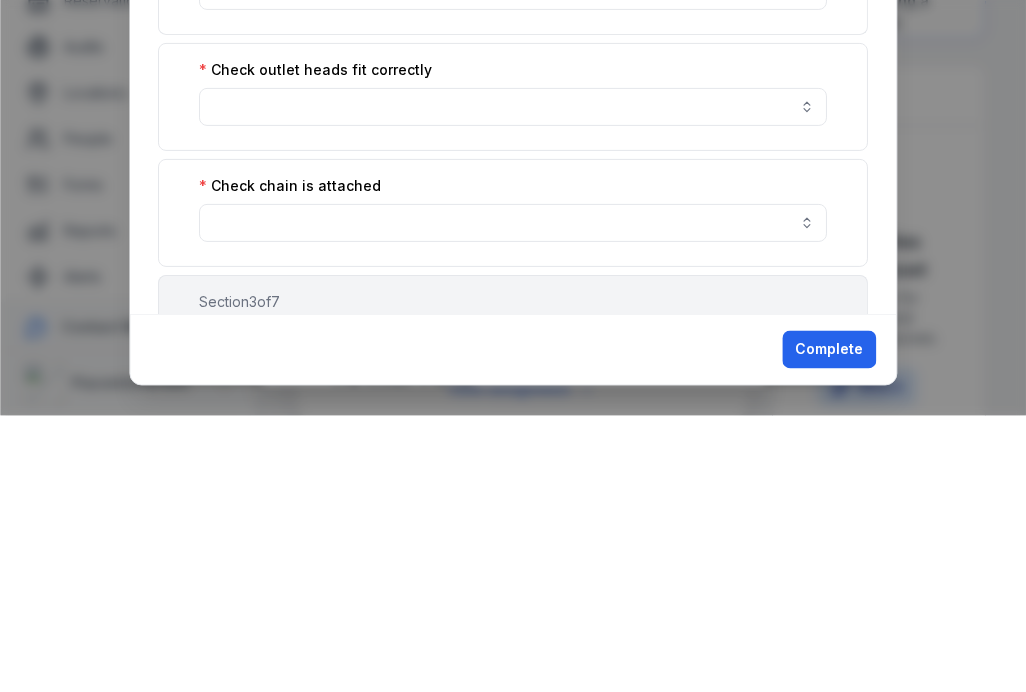 scroll, scrollTop: 985, scrollLeft: 0, axis: vertical 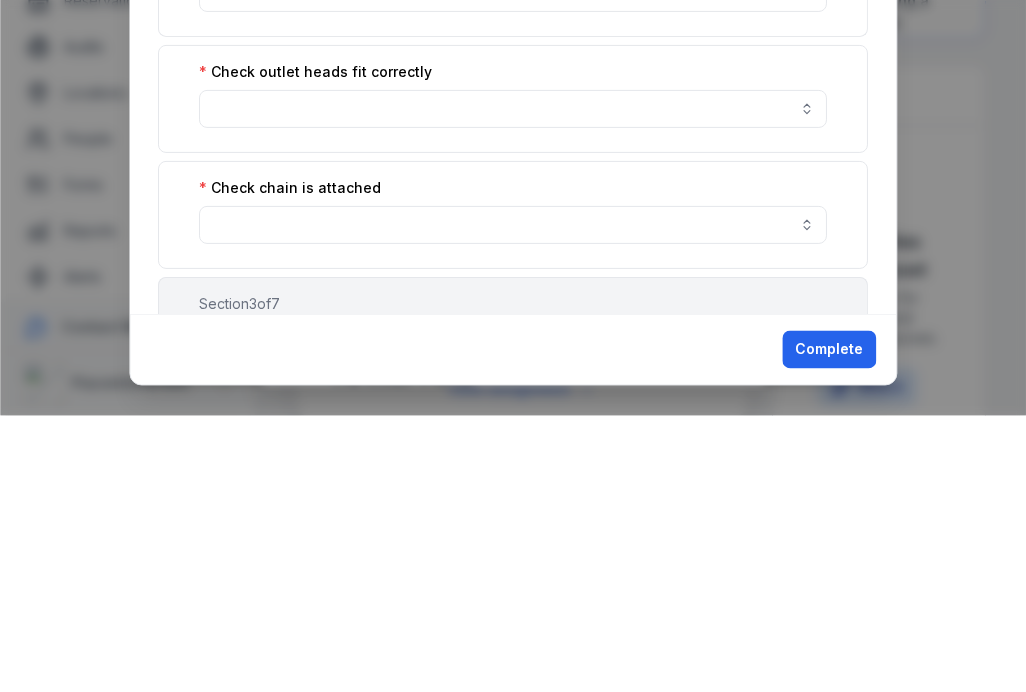 click at bounding box center [513, 385] 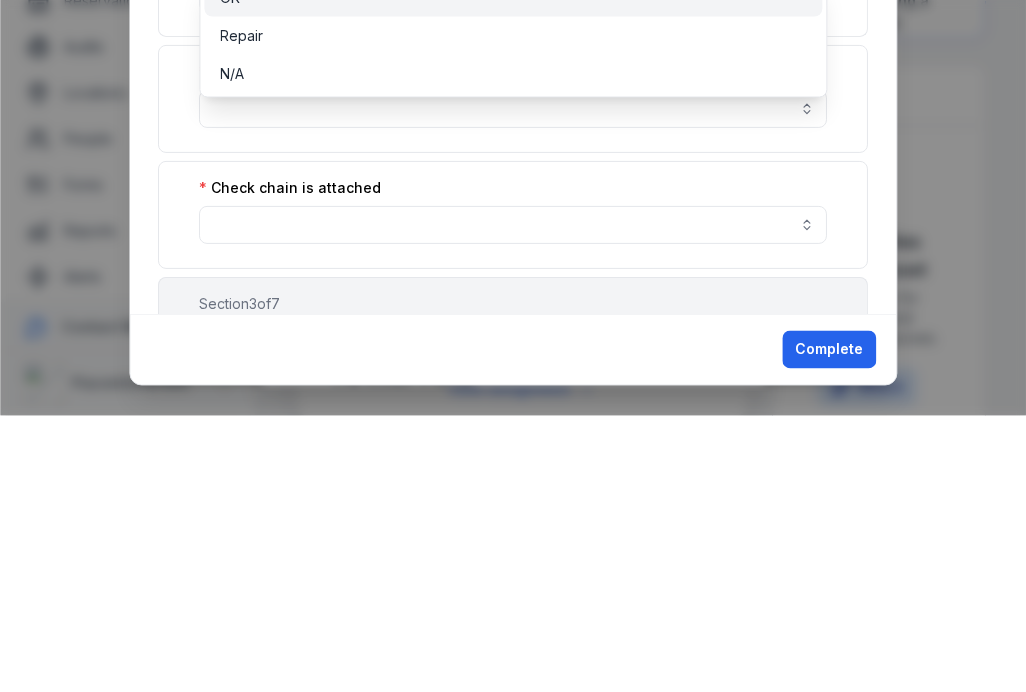 click on "OK" at bounding box center (513, 275) 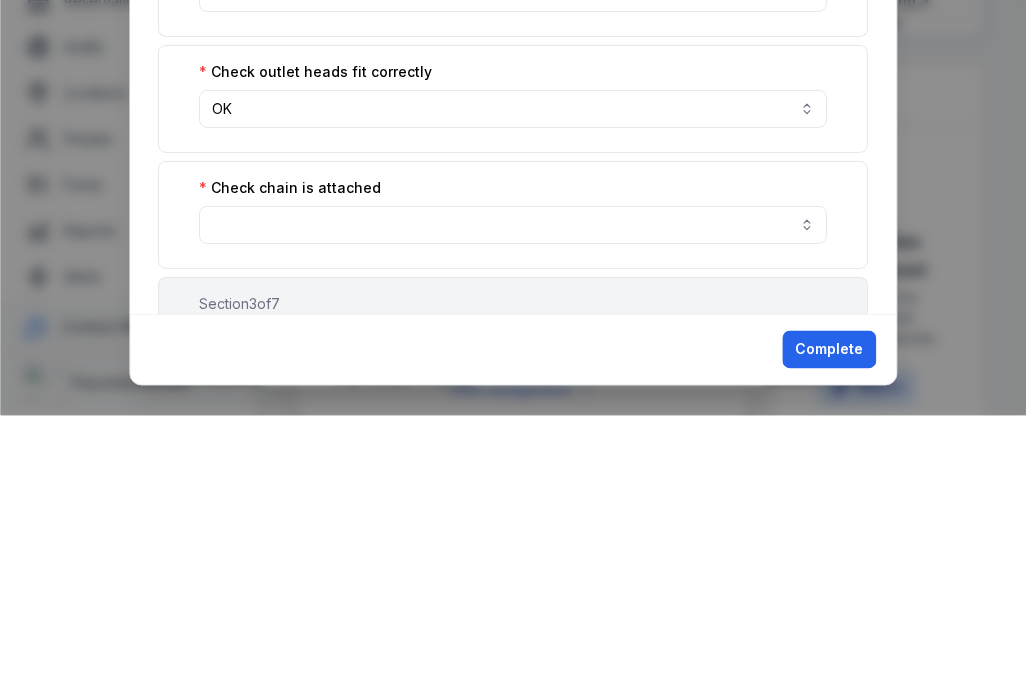 click on "OK **" at bounding box center [513, 385] 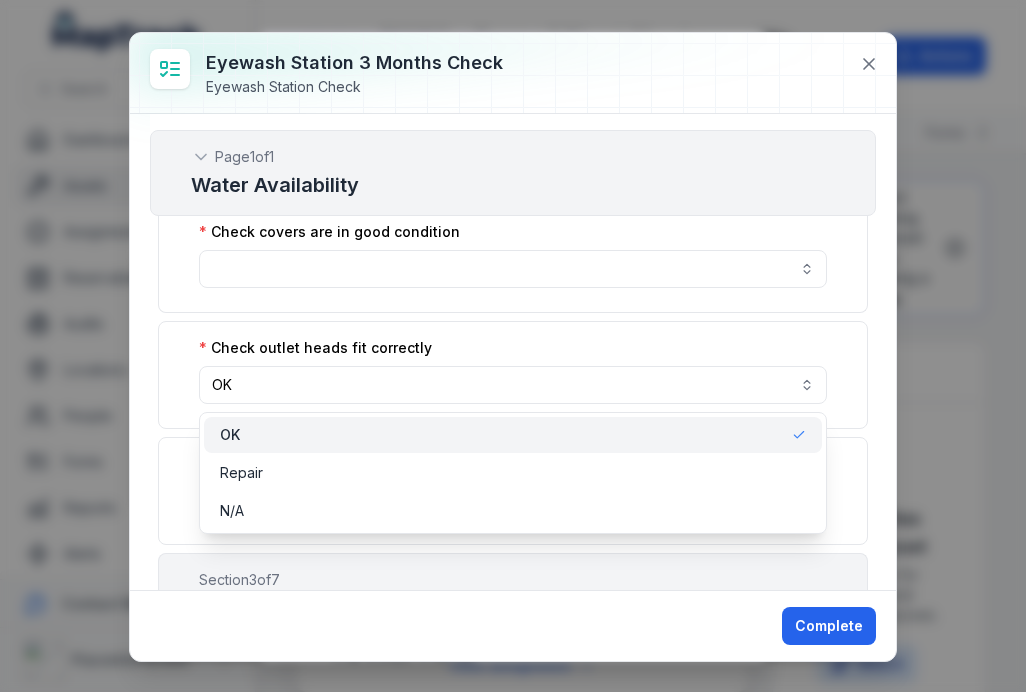 click on "OK" at bounding box center [513, 435] 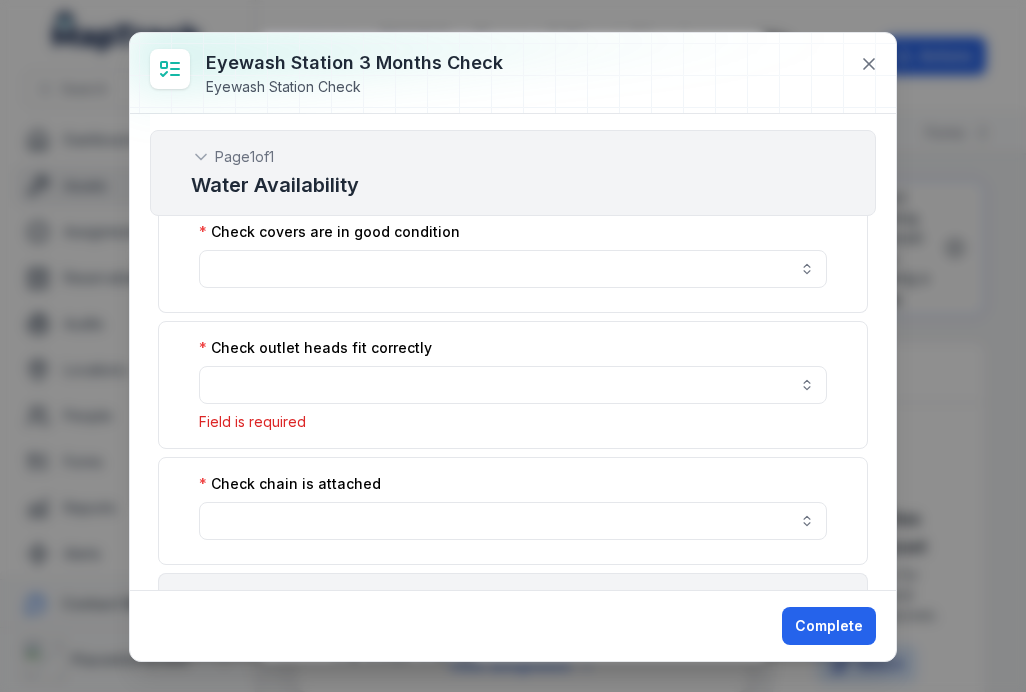 click at bounding box center (513, 385) 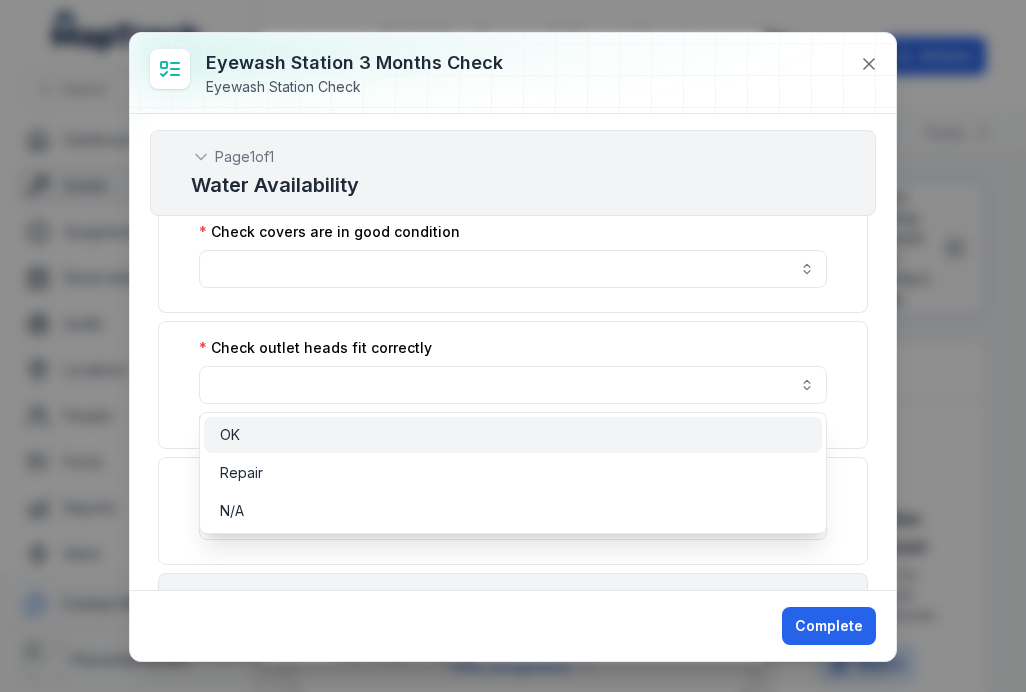 click on "OK" at bounding box center (513, 435) 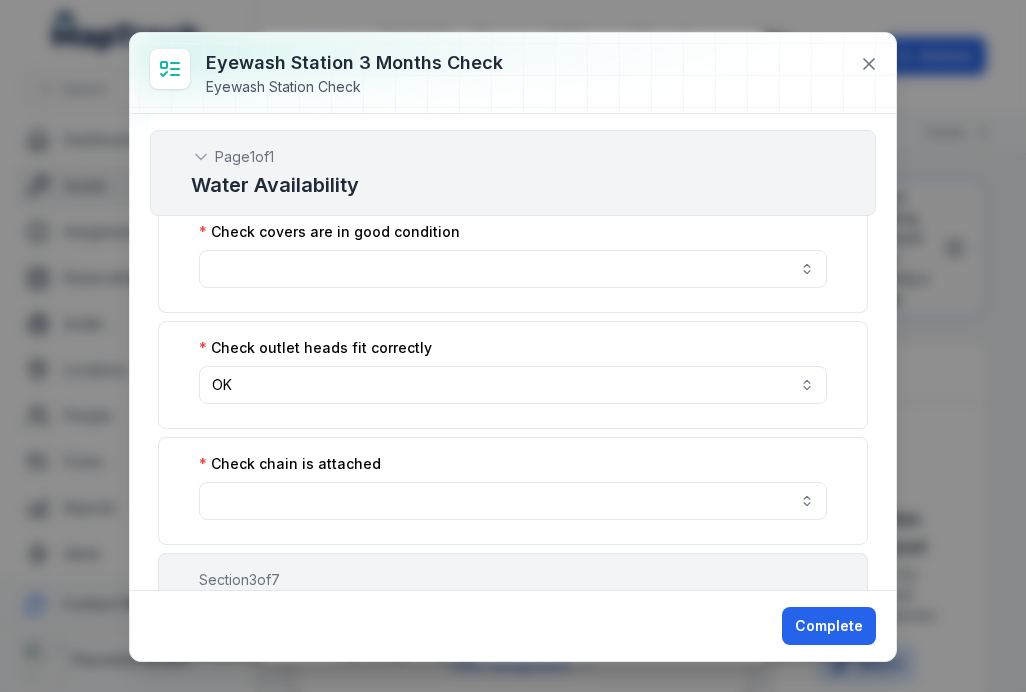 click at bounding box center (513, 269) 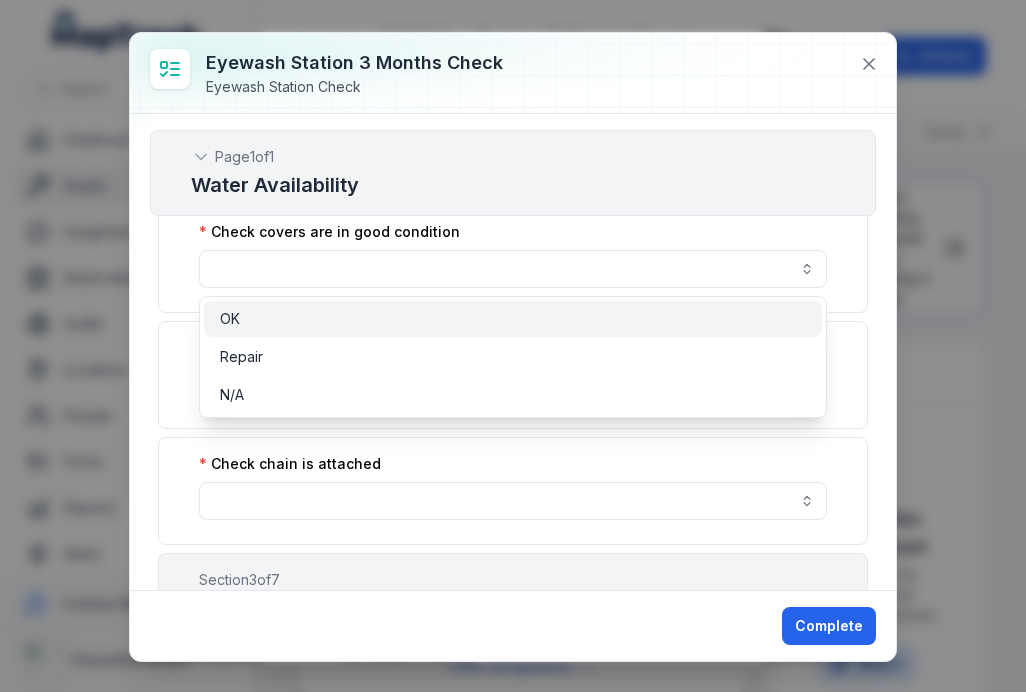 click on "OK" at bounding box center [513, 319] 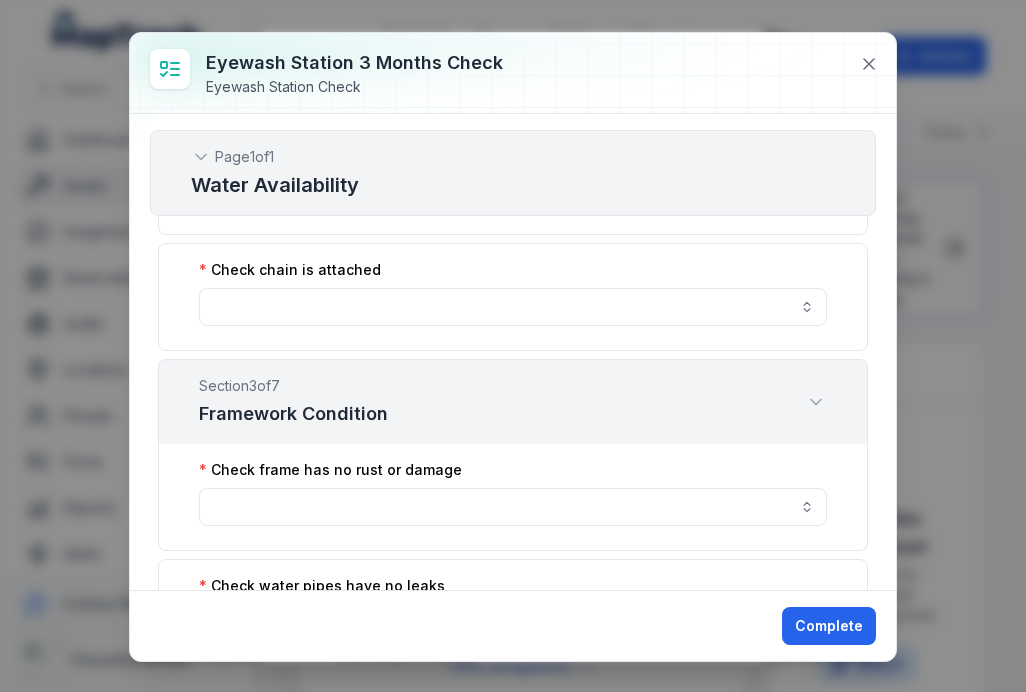 scroll, scrollTop: 1180, scrollLeft: 0, axis: vertical 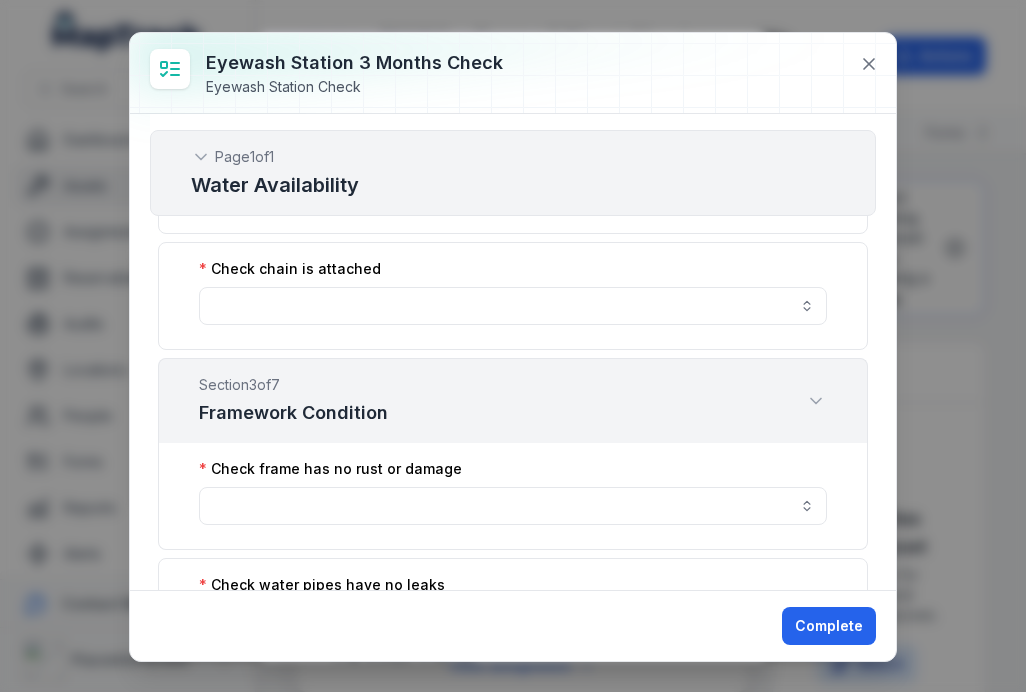 click at bounding box center (513, 306) 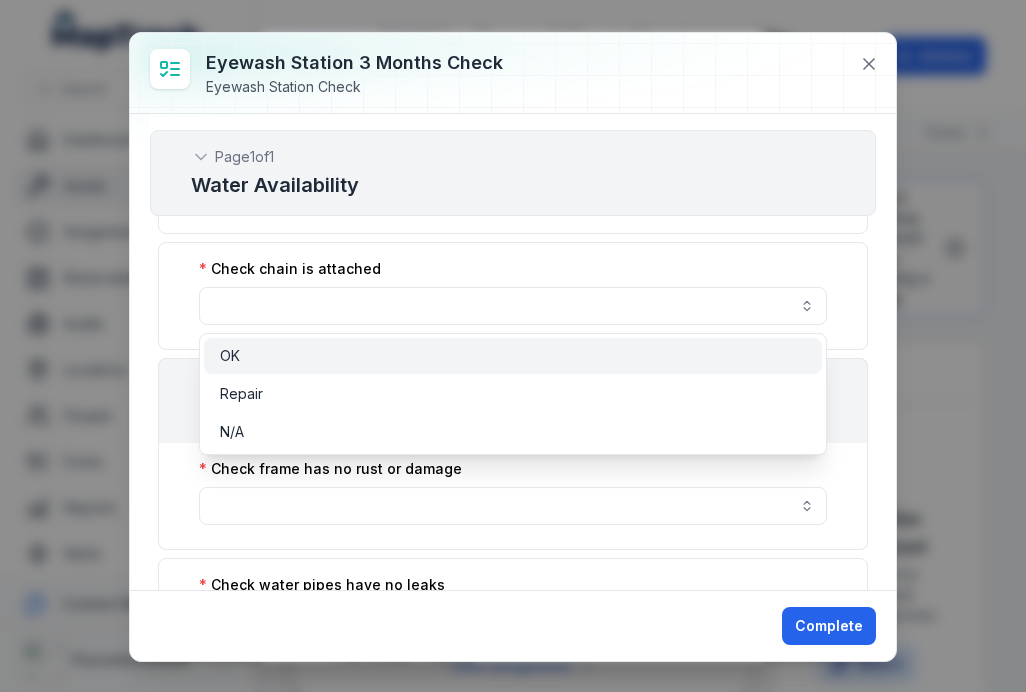 click on "OK" at bounding box center [513, 356] 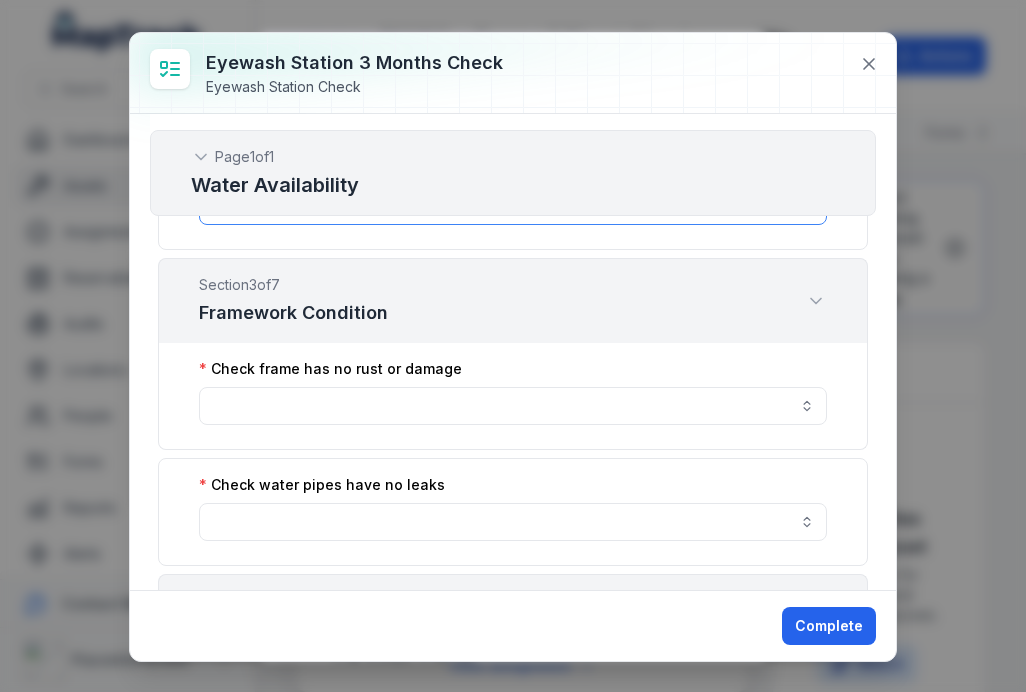 scroll, scrollTop: 1298, scrollLeft: 0, axis: vertical 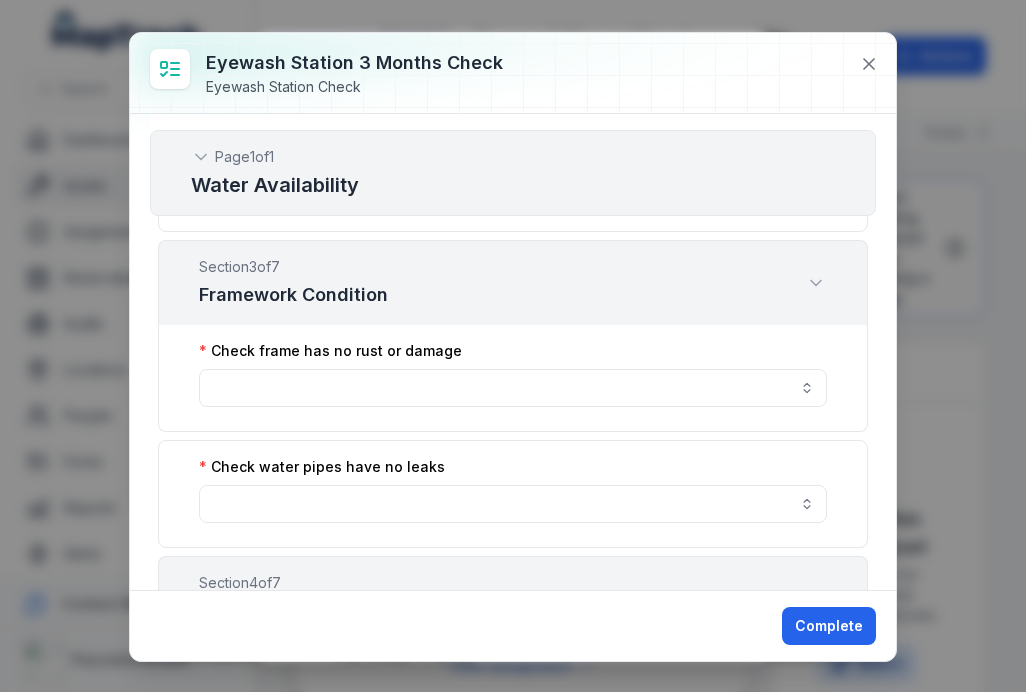 click at bounding box center (513, 388) 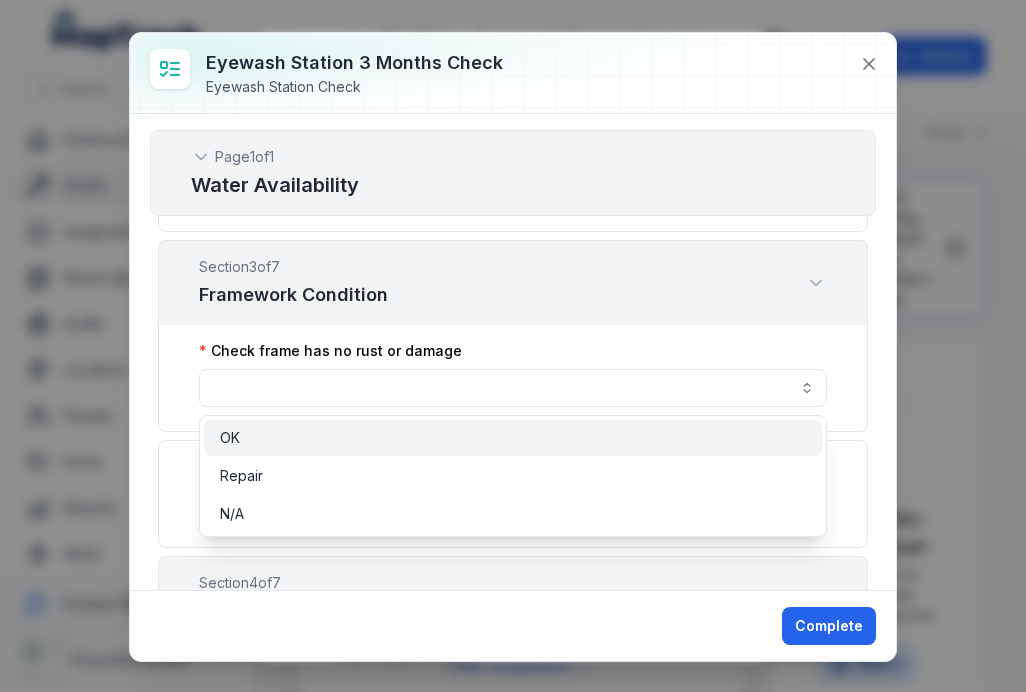 click on "OK" at bounding box center (513, 438) 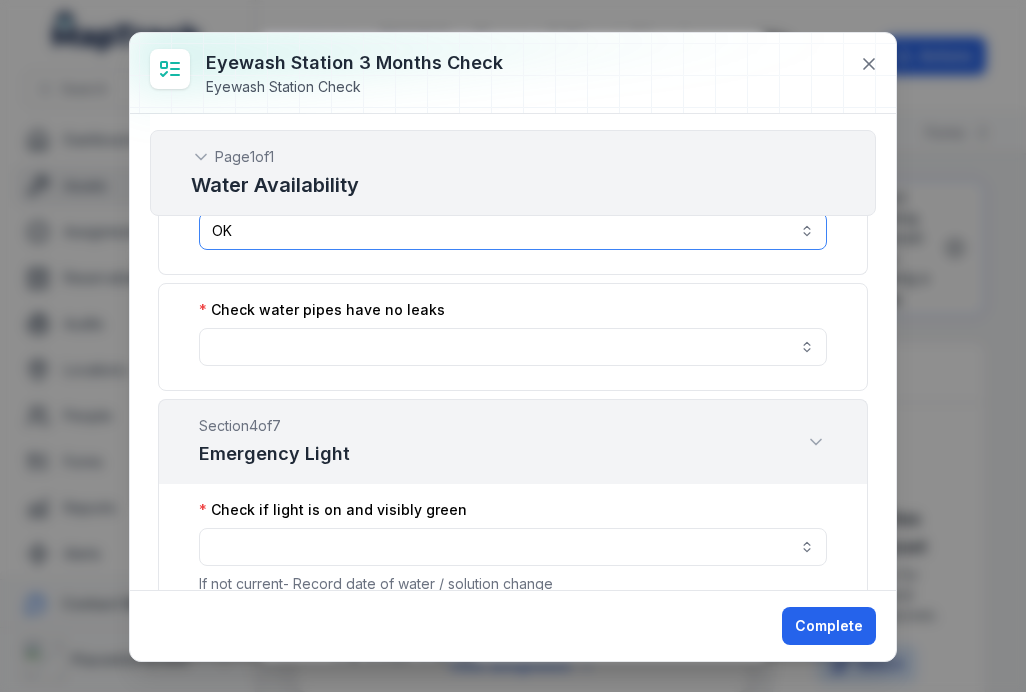 scroll, scrollTop: 1459, scrollLeft: 0, axis: vertical 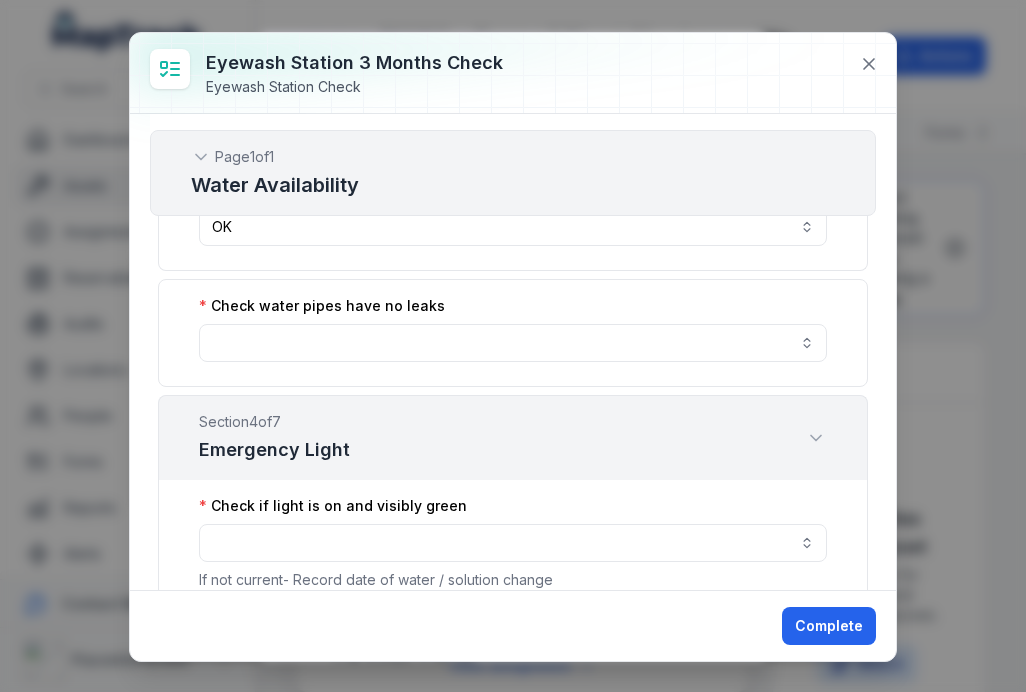 click at bounding box center (513, 343) 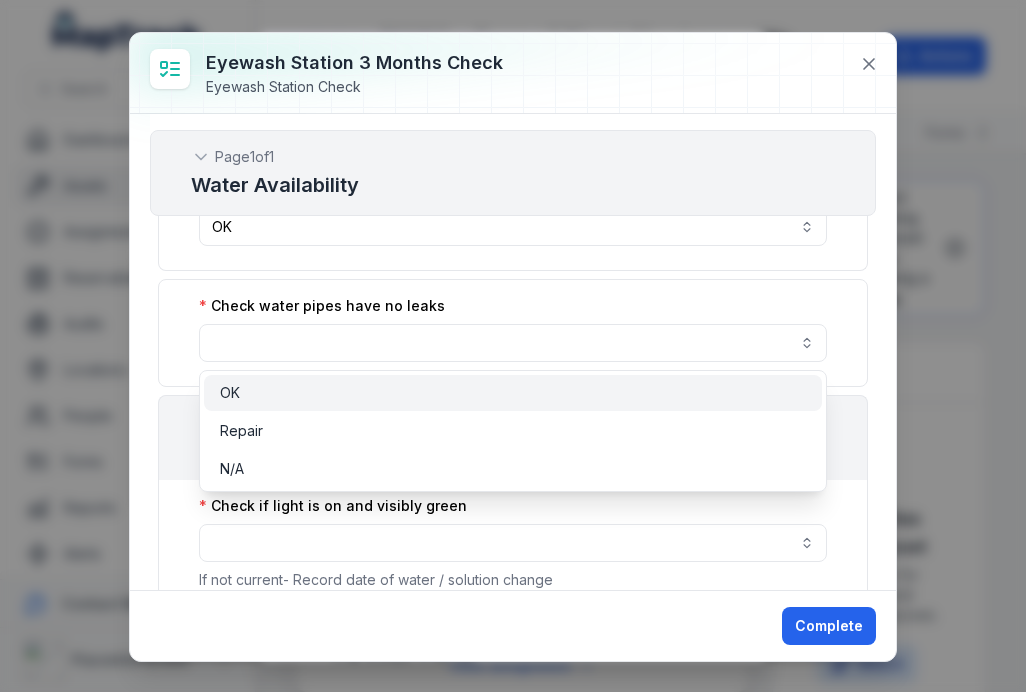click on "OK" at bounding box center (513, 393) 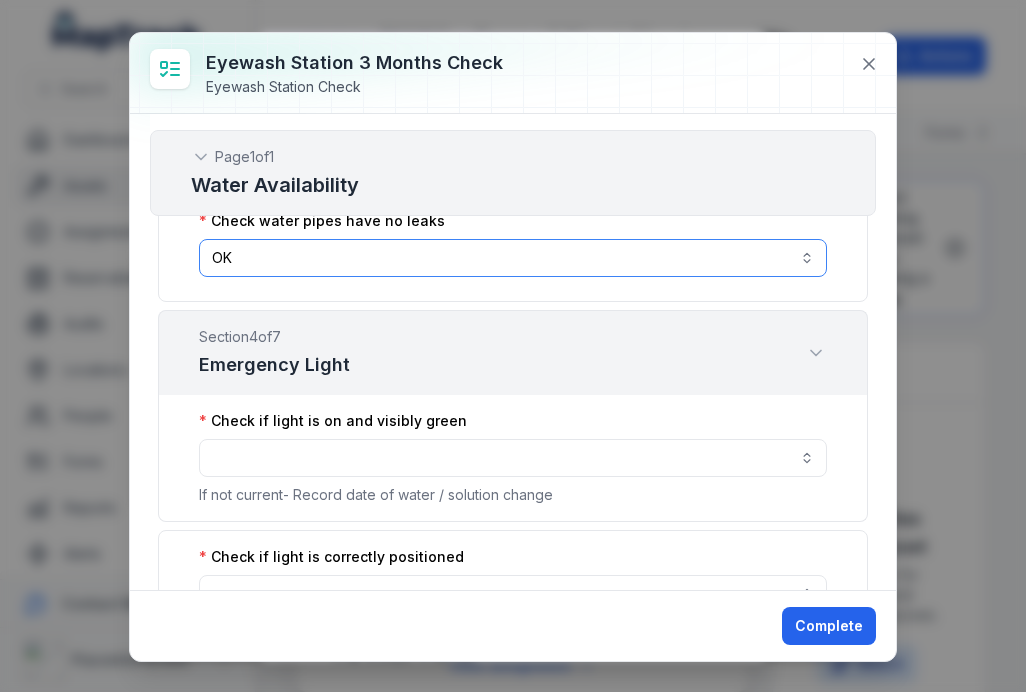scroll, scrollTop: 1660, scrollLeft: 0, axis: vertical 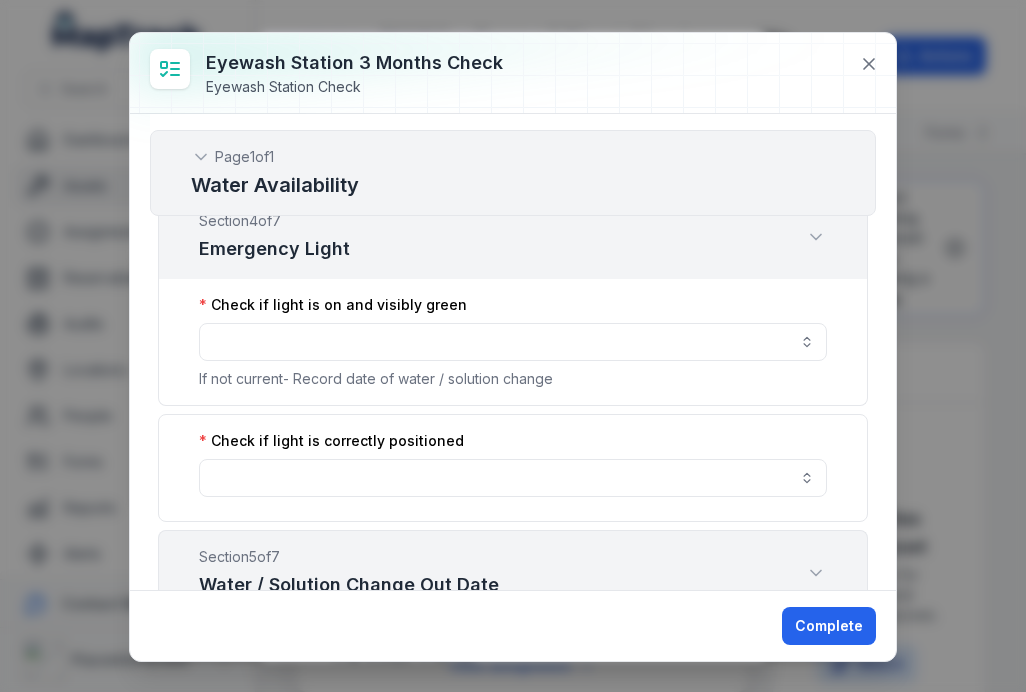 click at bounding box center (513, 342) 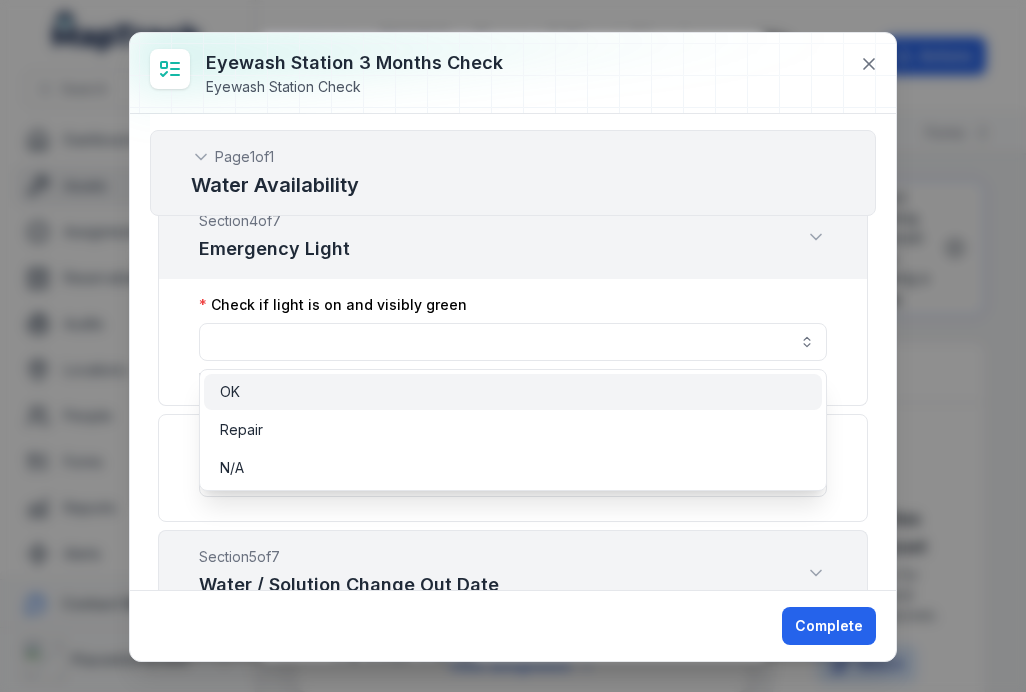 click on "OK" at bounding box center [513, 392] 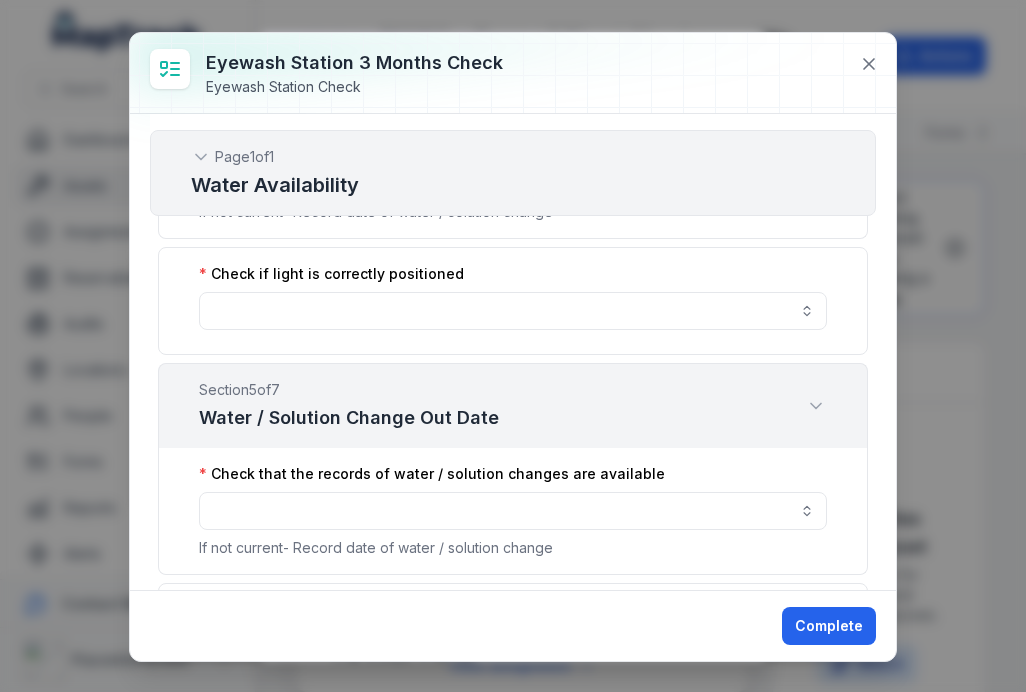 scroll, scrollTop: 1828, scrollLeft: 0, axis: vertical 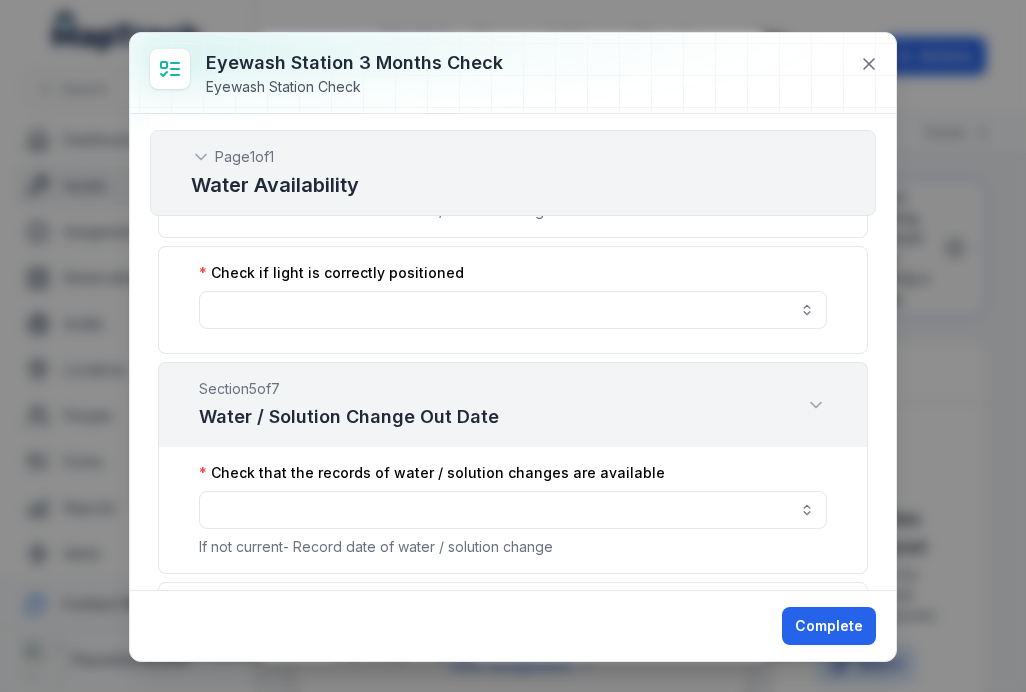 click at bounding box center [513, 310] 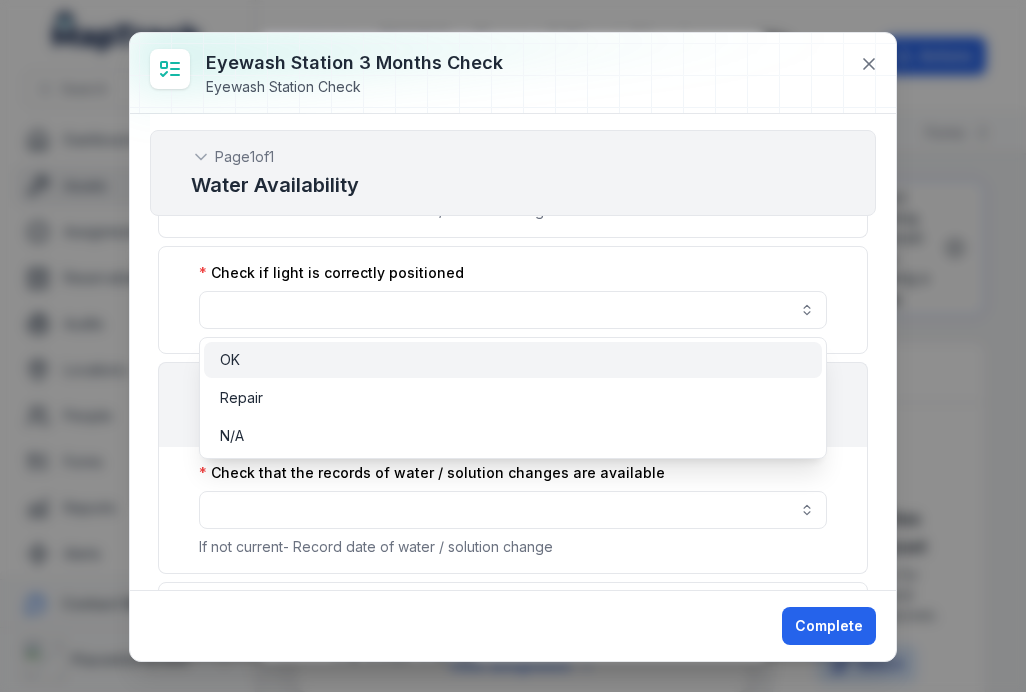 click on "OK" at bounding box center [513, 360] 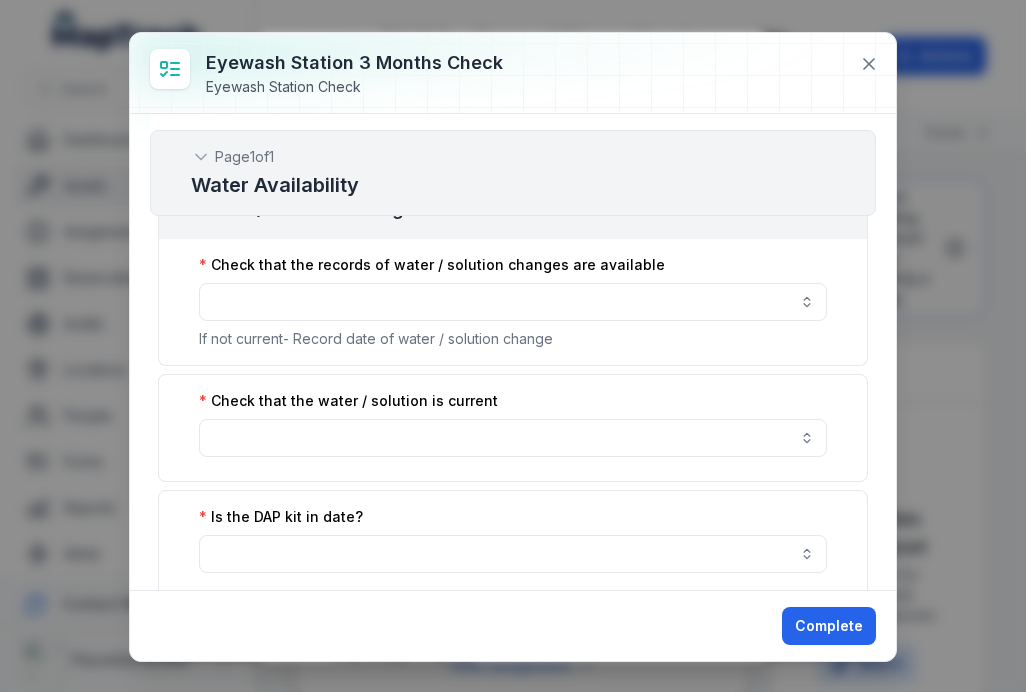 scroll, scrollTop: 2038, scrollLeft: 0, axis: vertical 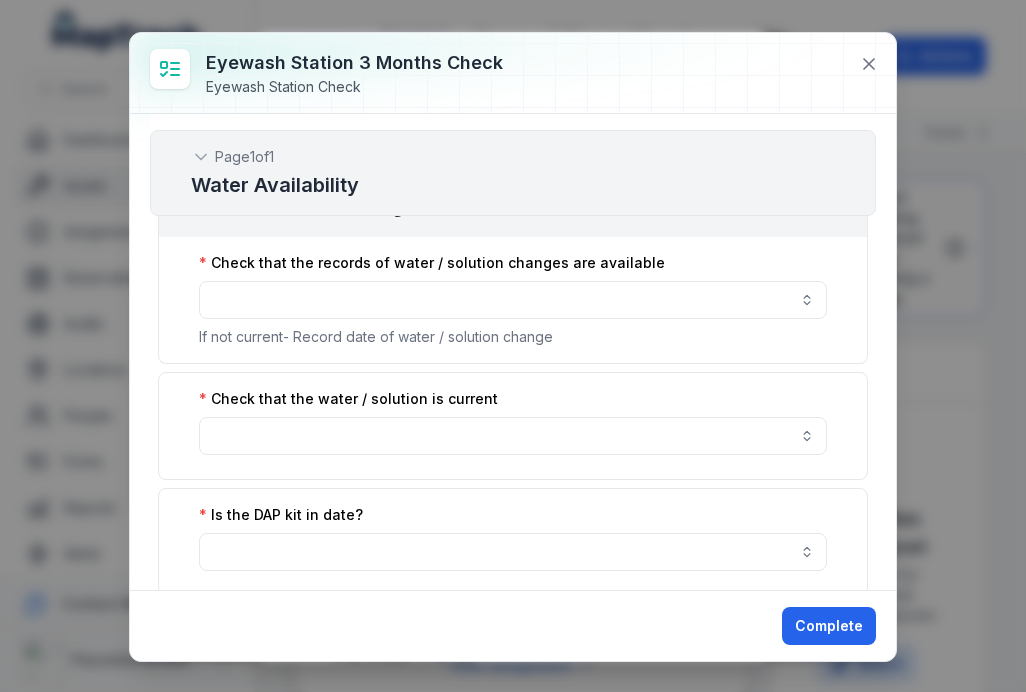 click at bounding box center [513, 300] 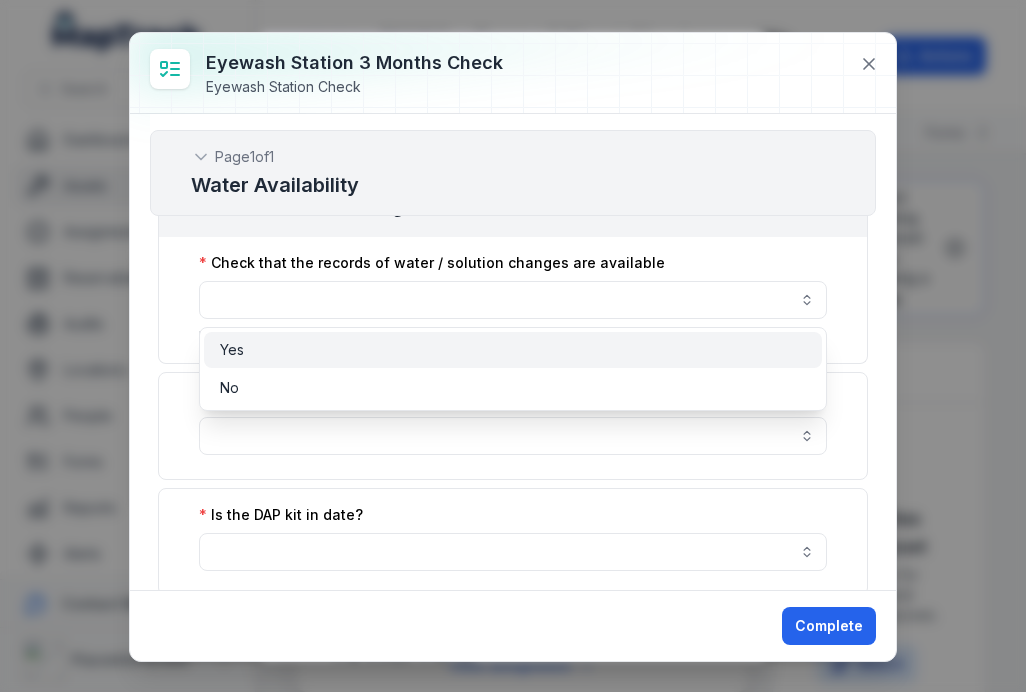click on "Yes" at bounding box center (513, 350) 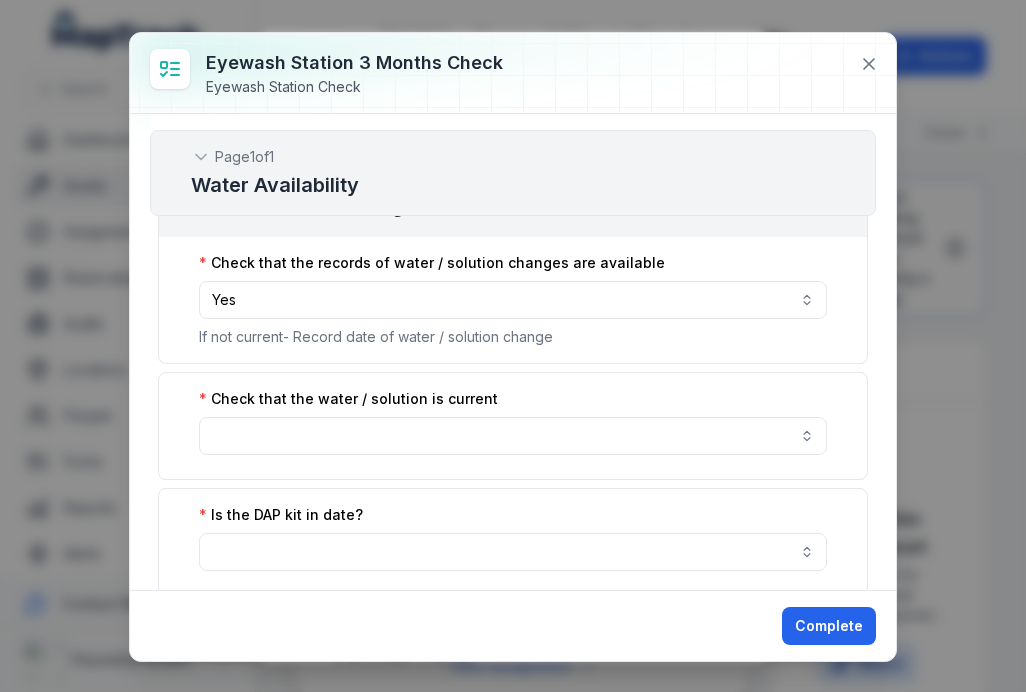 click at bounding box center (513, 436) 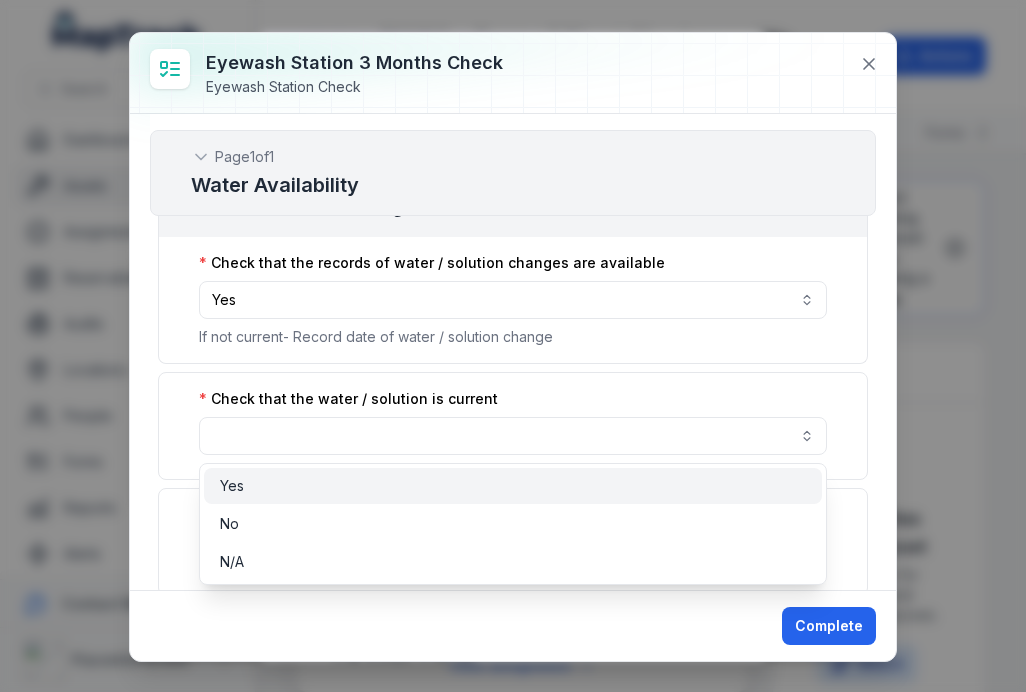 click on "Yes" at bounding box center [513, 486] 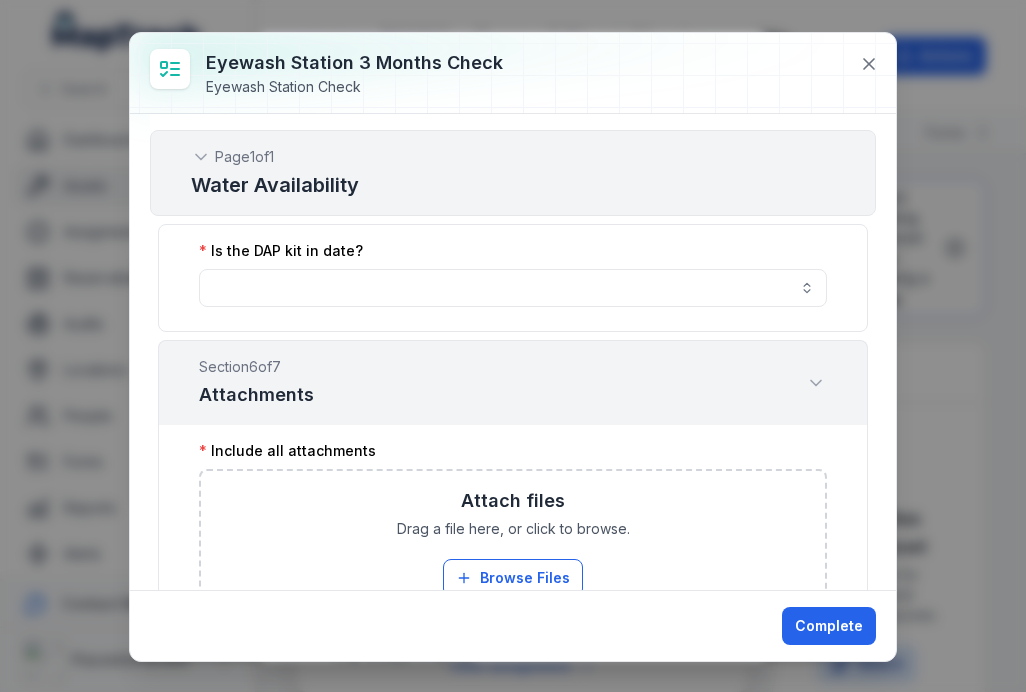 scroll, scrollTop: 2303, scrollLeft: 0, axis: vertical 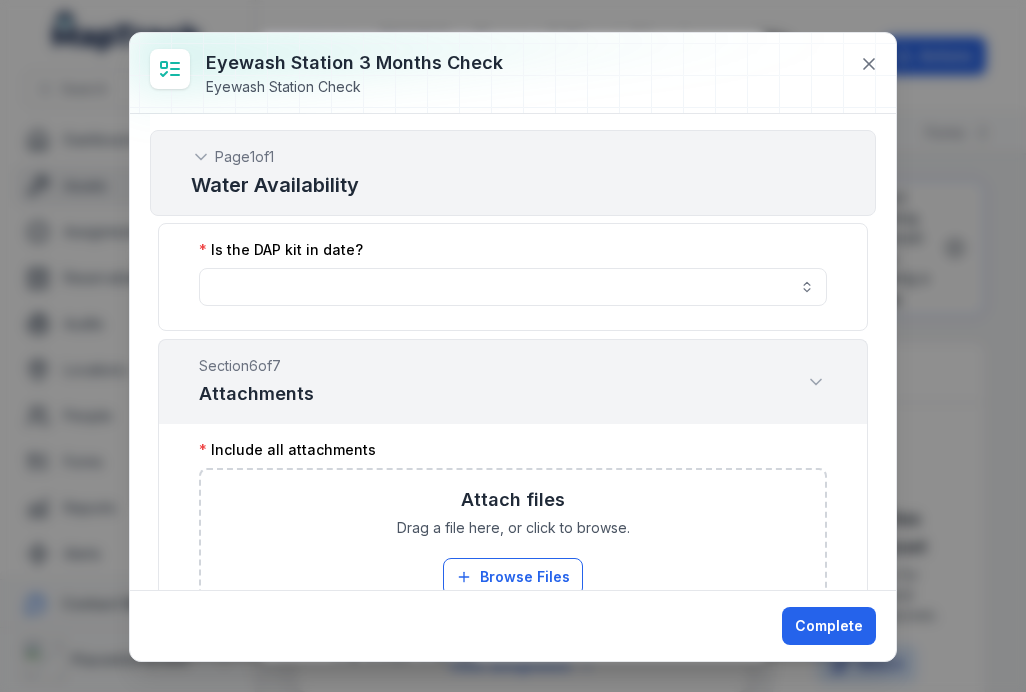 click at bounding box center (513, 287) 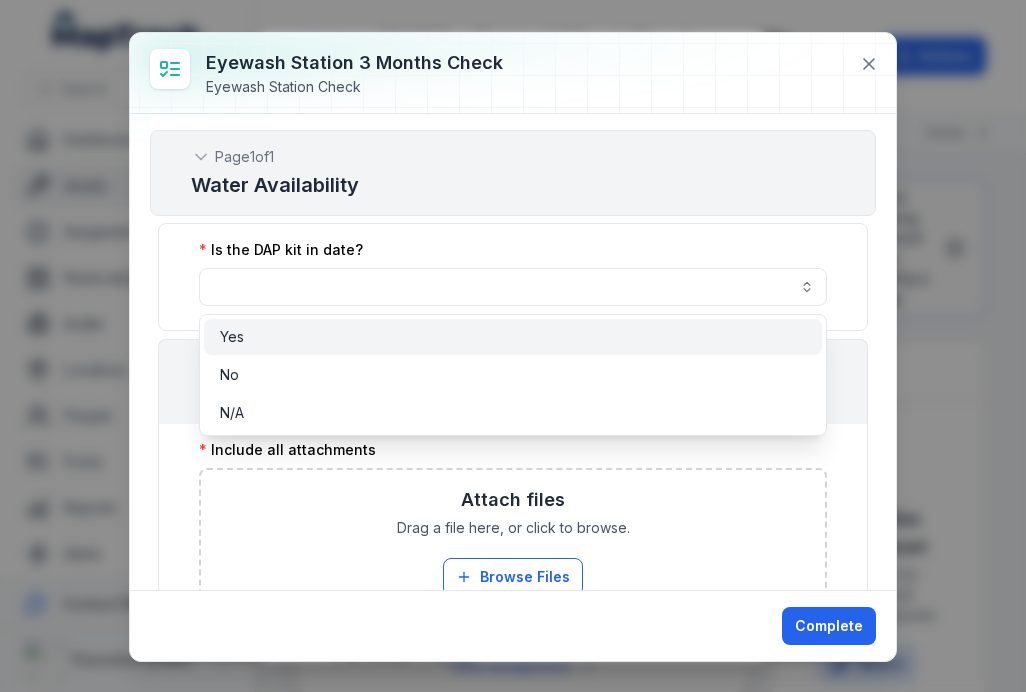 click on "Yes" at bounding box center (513, 337) 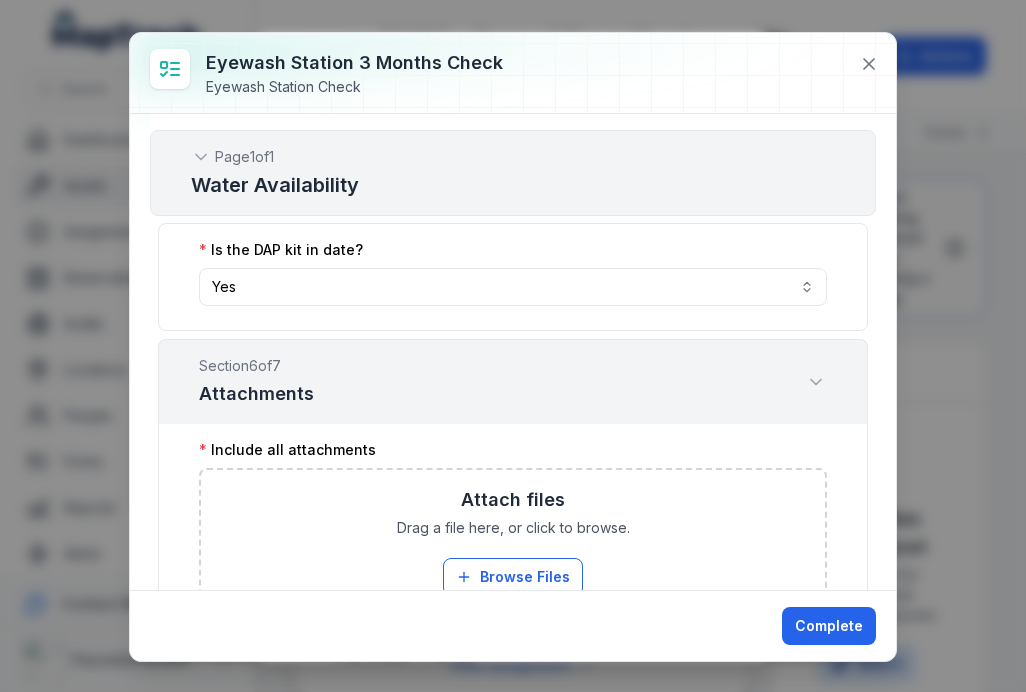 click on "Yes ***" at bounding box center [513, 287] 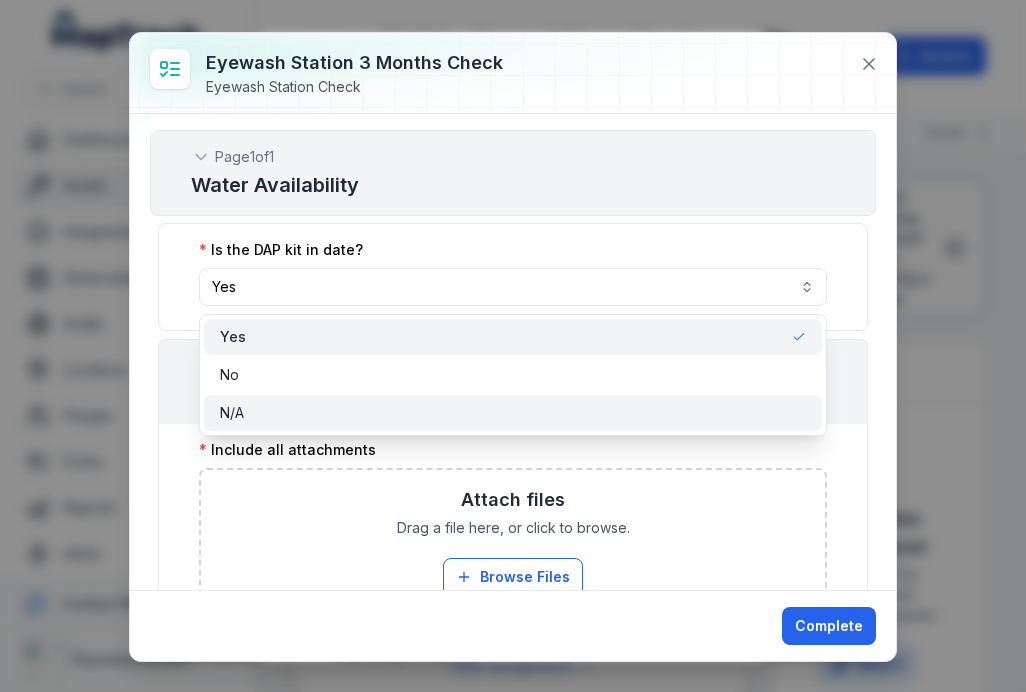 click on "N/A" at bounding box center (513, 413) 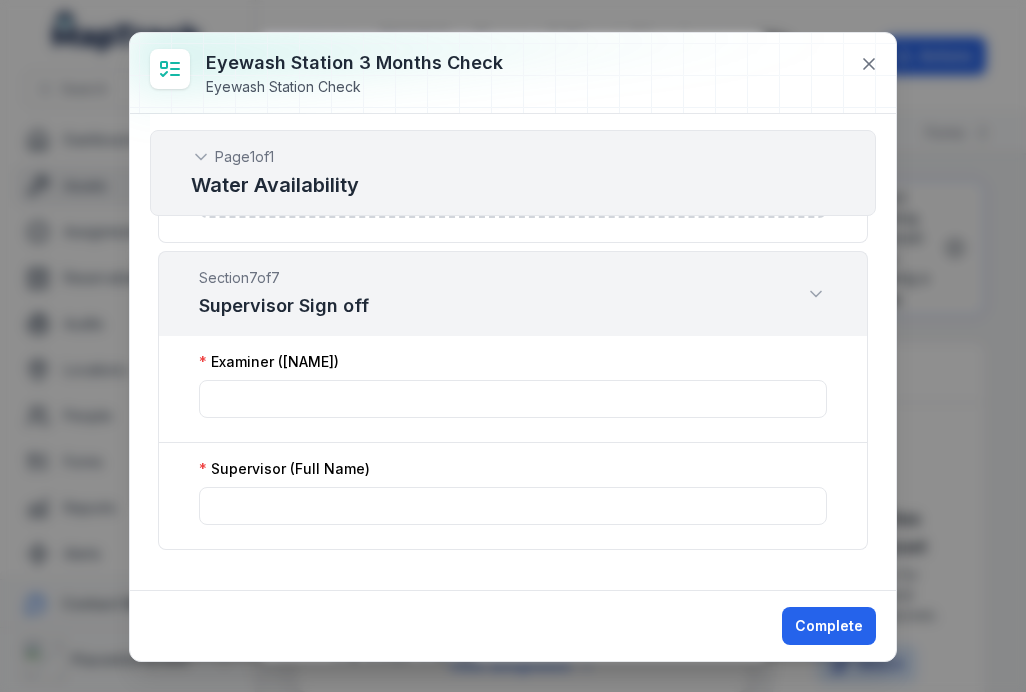 scroll, scrollTop: 2699, scrollLeft: 0, axis: vertical 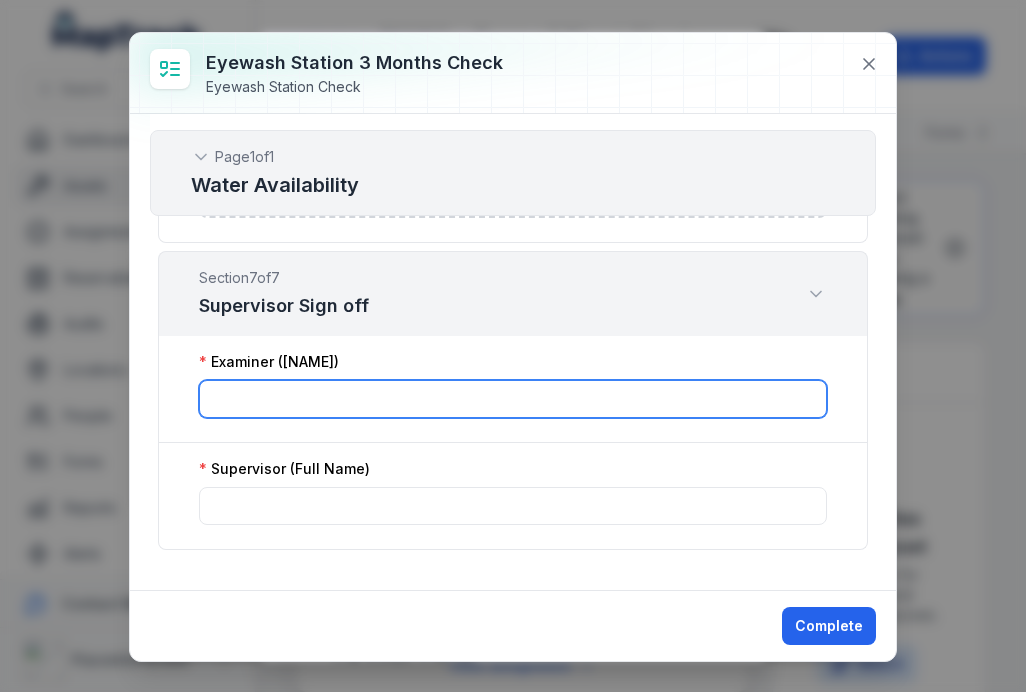 click at bounding box center [513, 399] 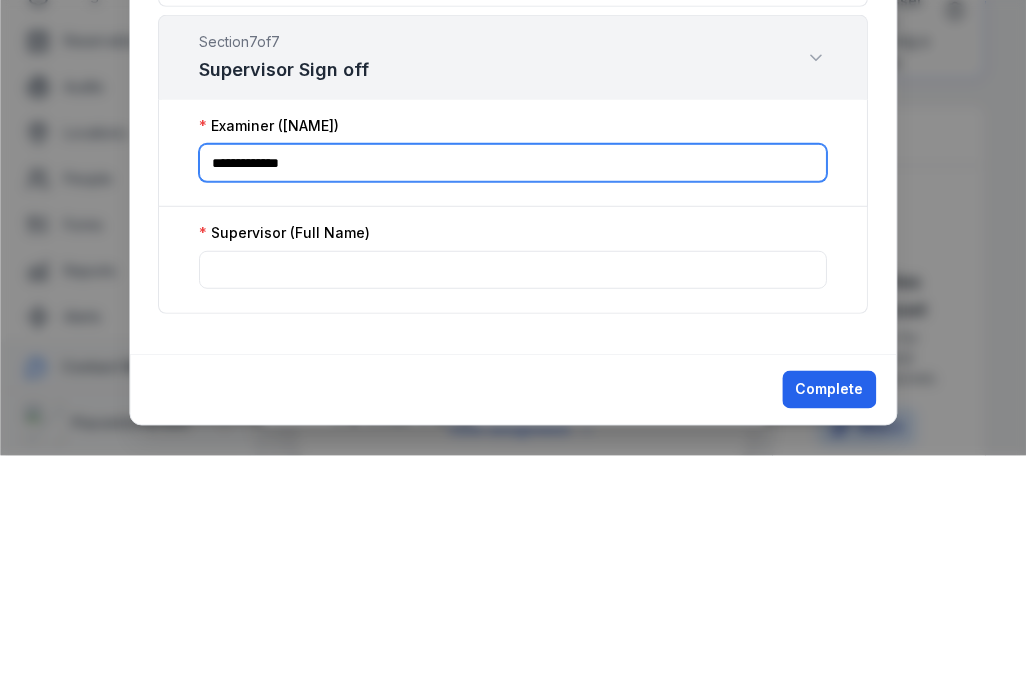 type on "**********" 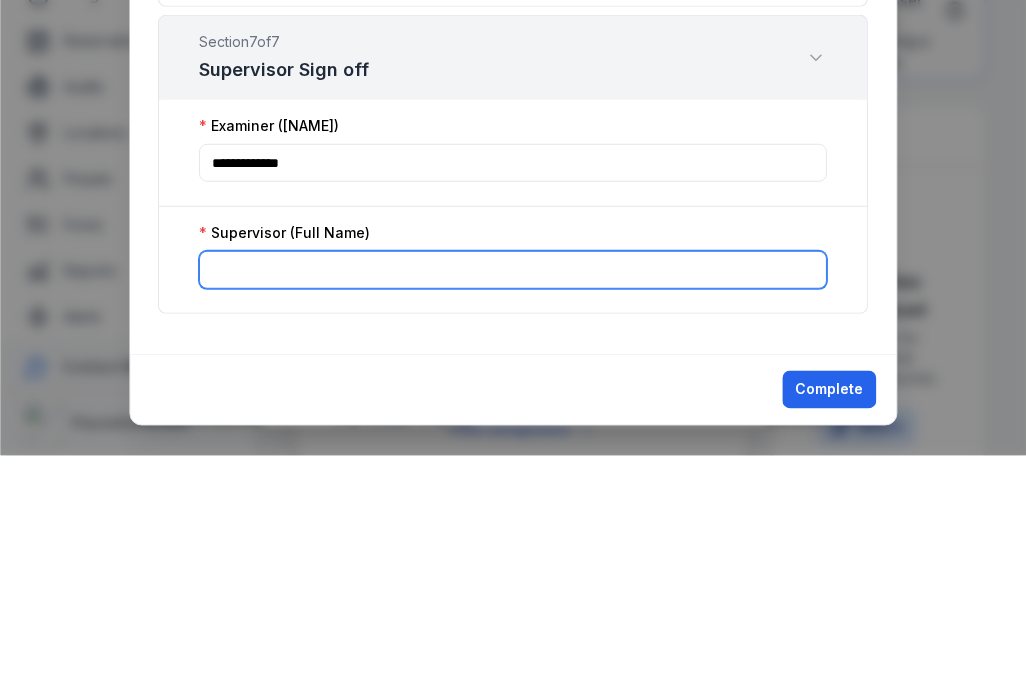 click at bounding box center (513, 506) 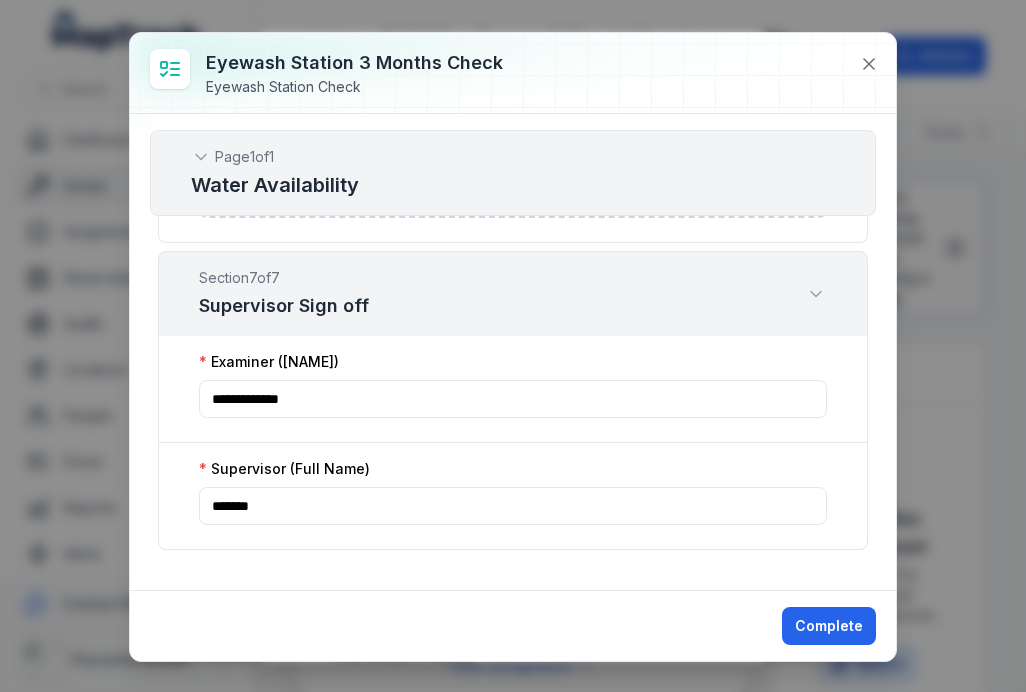 scroll, scrollTop: 2699, scrollLeft: 0, axis: vertical 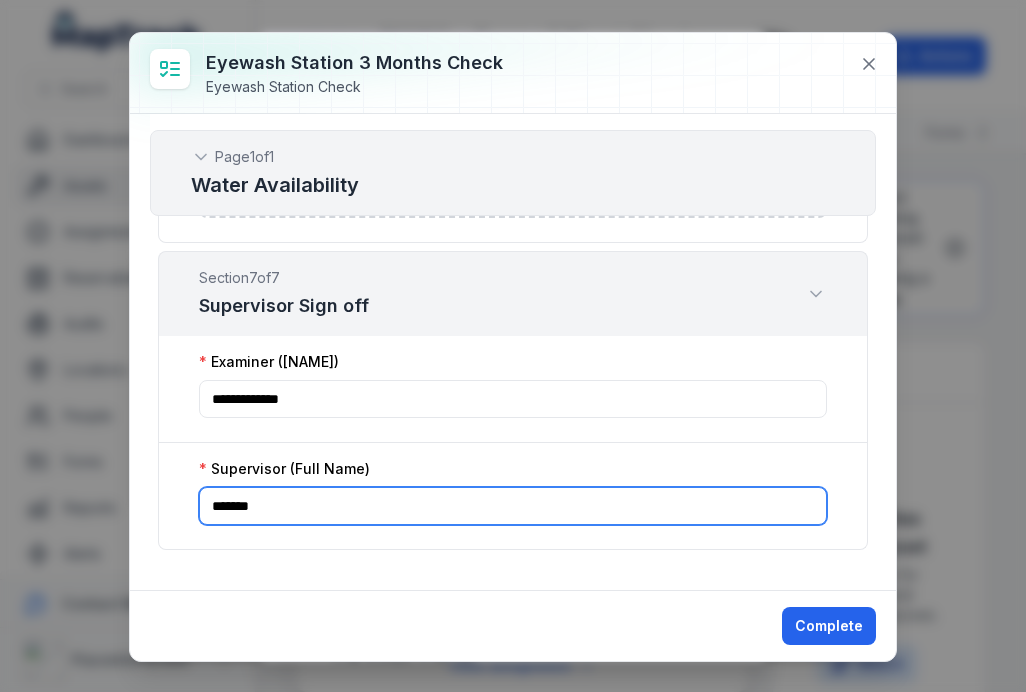 type on "******" 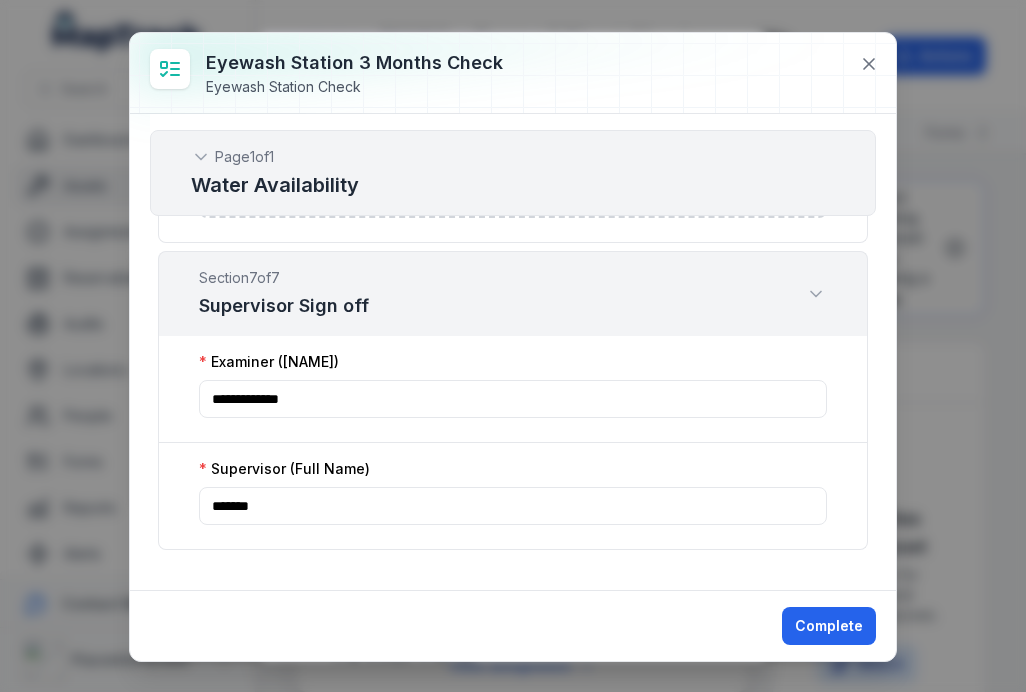 click on "Complete" at bounding box center [829, 626] 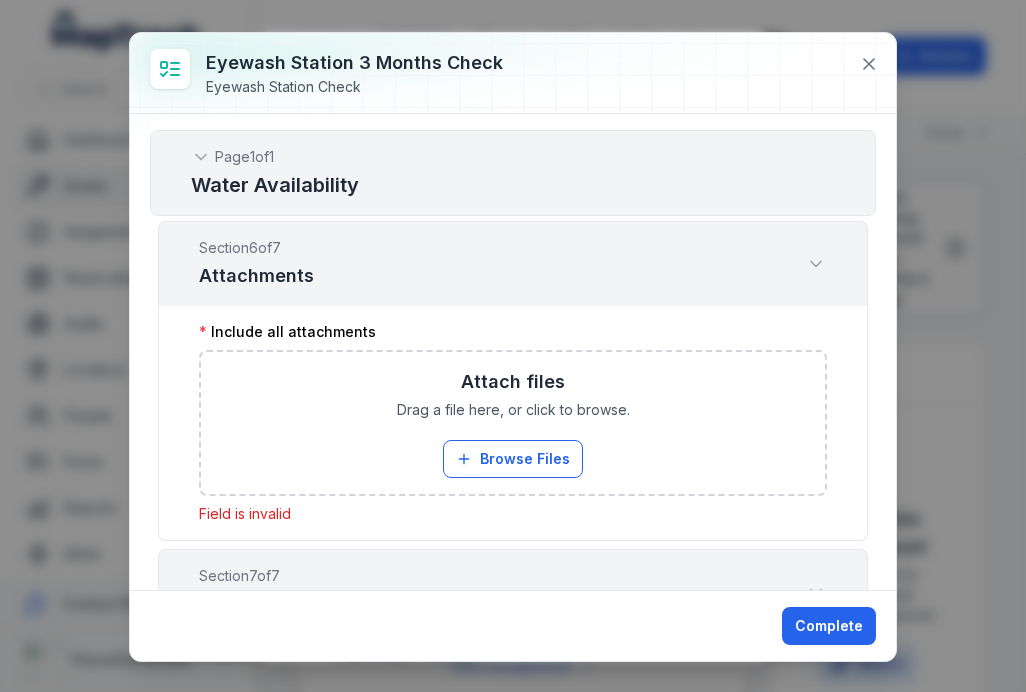 scroll, scrollTop: 2420, scrollLeft: 0, axis: vertical 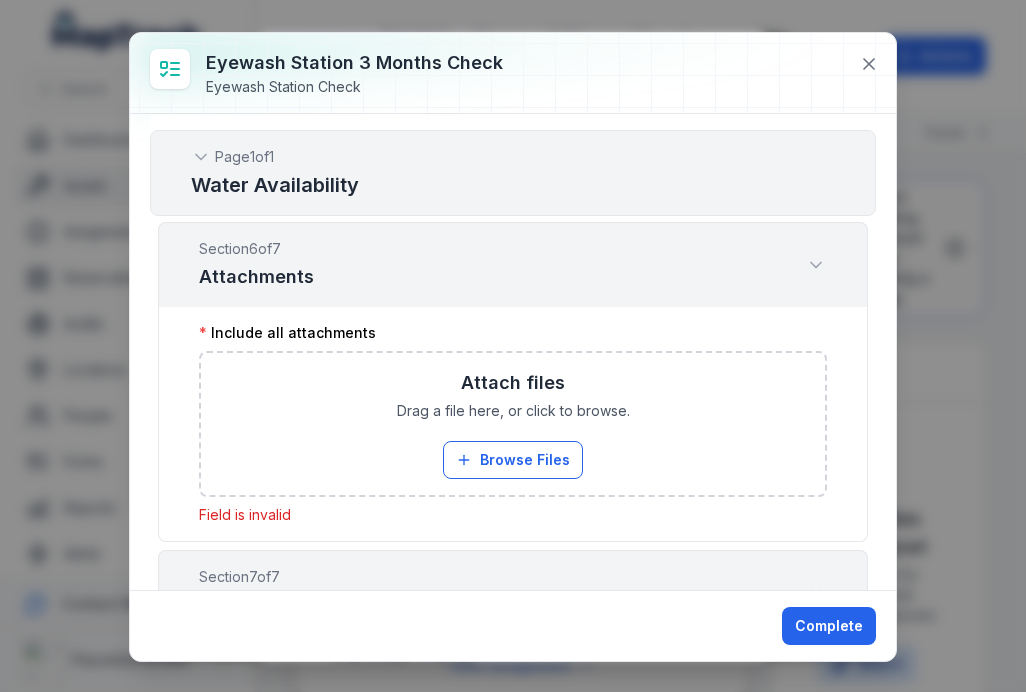 click on "Browse Files" at bounding box center (513, 460) 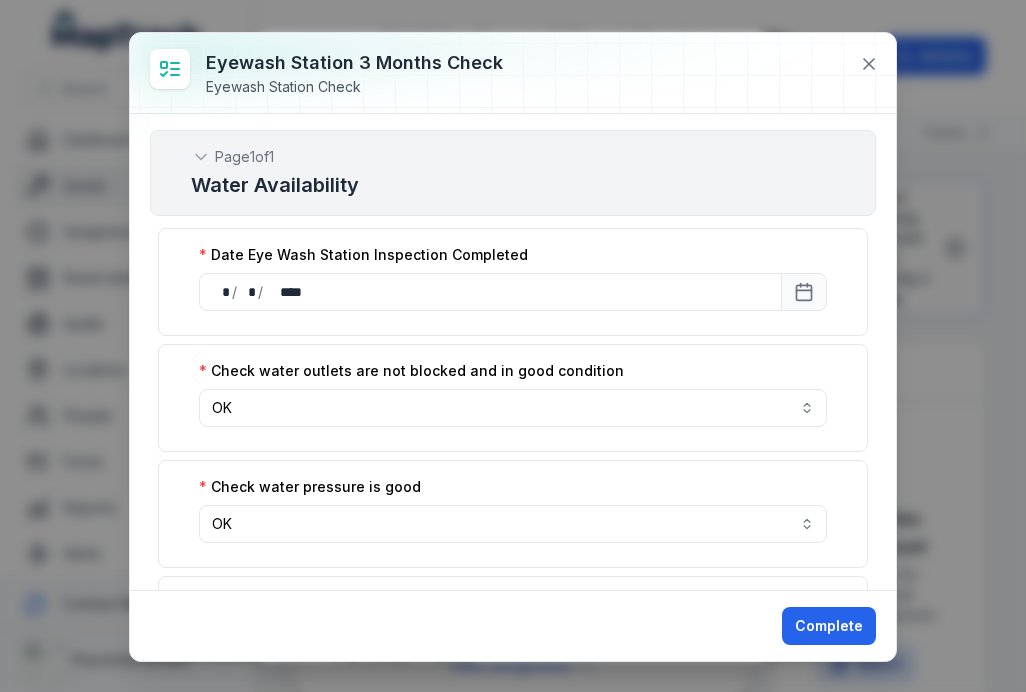 scroll, scrollTop: 0, scrollLeft: 0, axis: both 